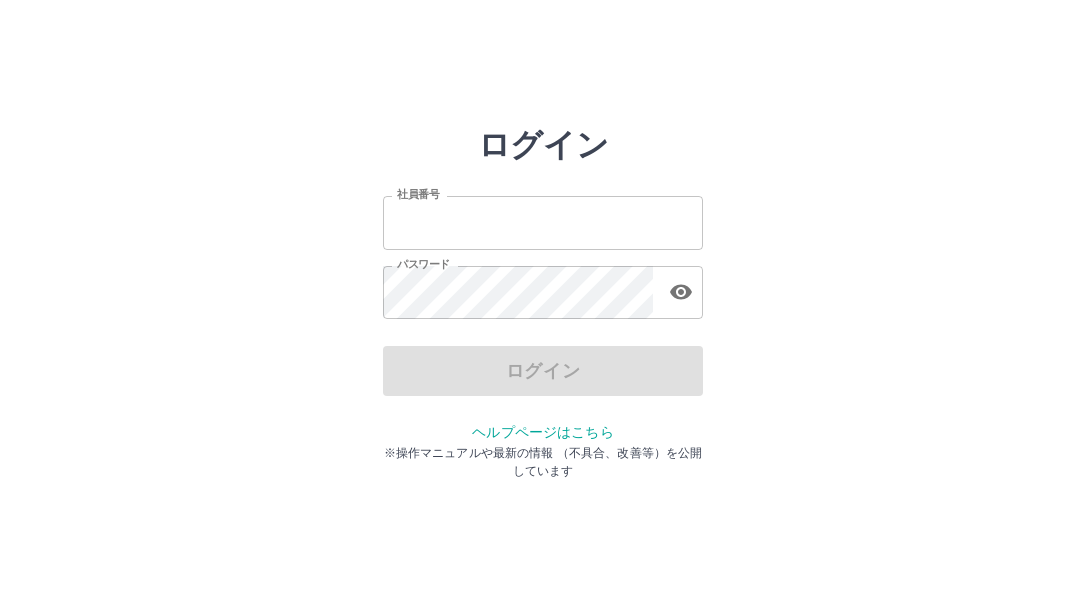 scroll, scrollTop: 0, scrollLeft: 0, axis: both 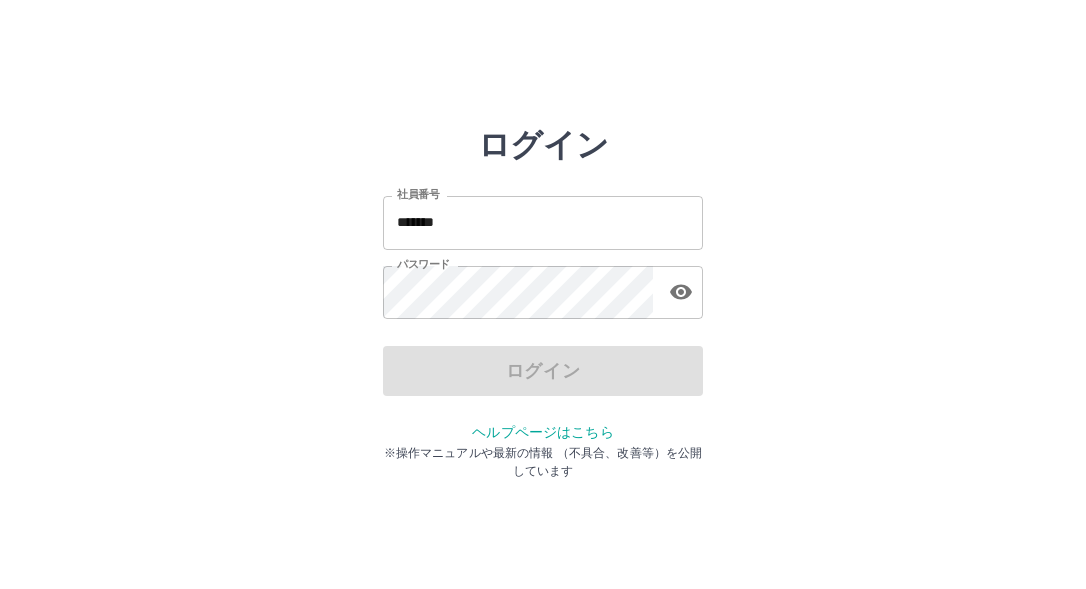click on "ログイン 社員番号 ******* 社員番号 パスワード パスワード ログイン ヘルプページはこちら ※操作マニュアルや最新の情報 （不具合、改善等）を公開しています" at bounding box center [543, 286] 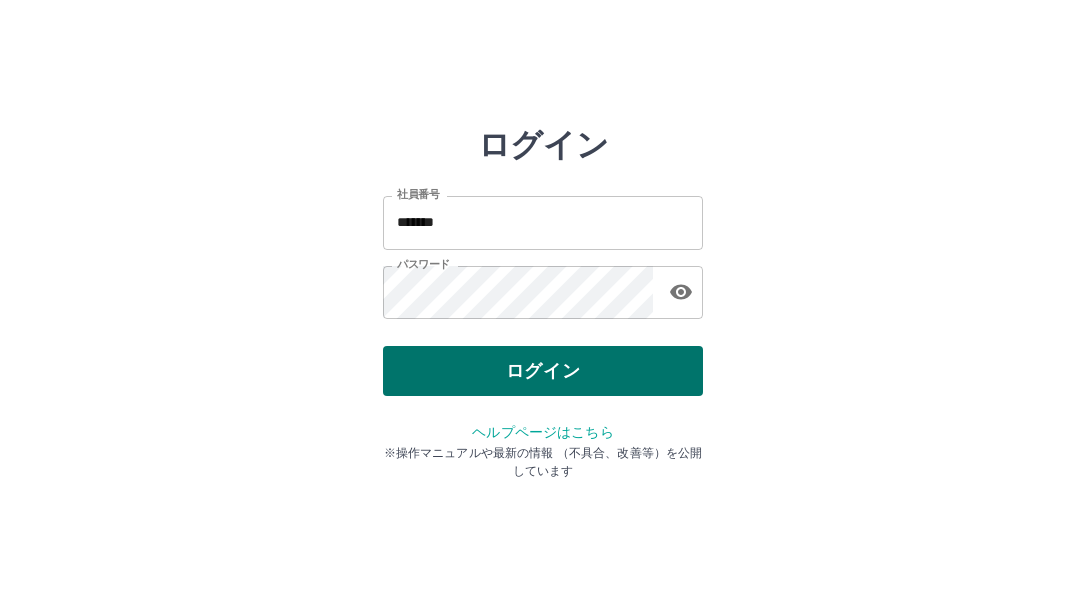 click on "ログイン" at bounding box center [543, 371] 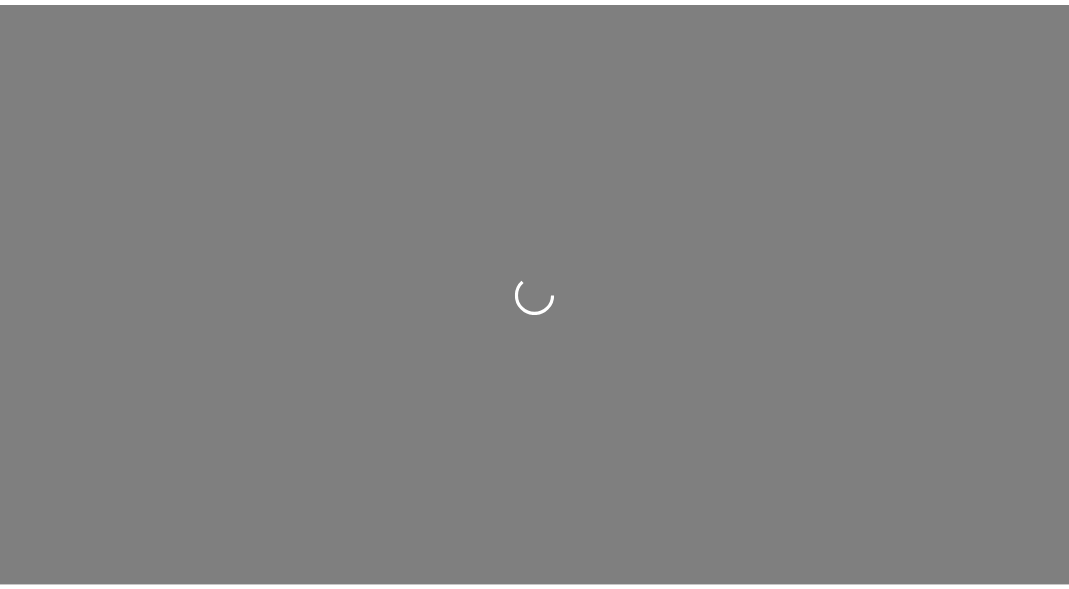 scroll, scrollTop: 0, scrollLeft: 0, axis: both 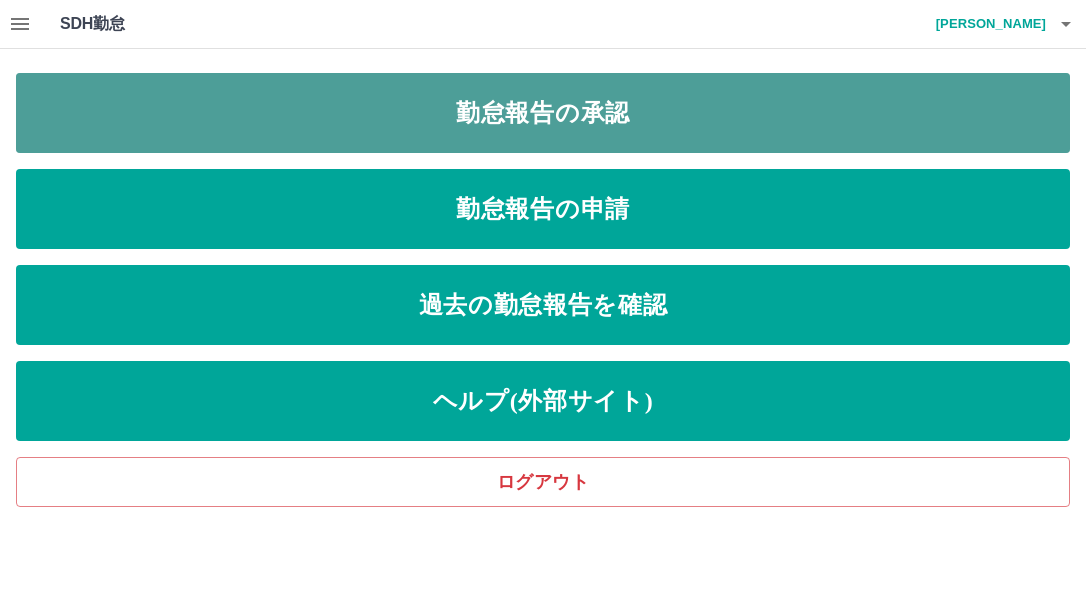 click on "勤怠報告の承認" at bounding box center (543, 113) 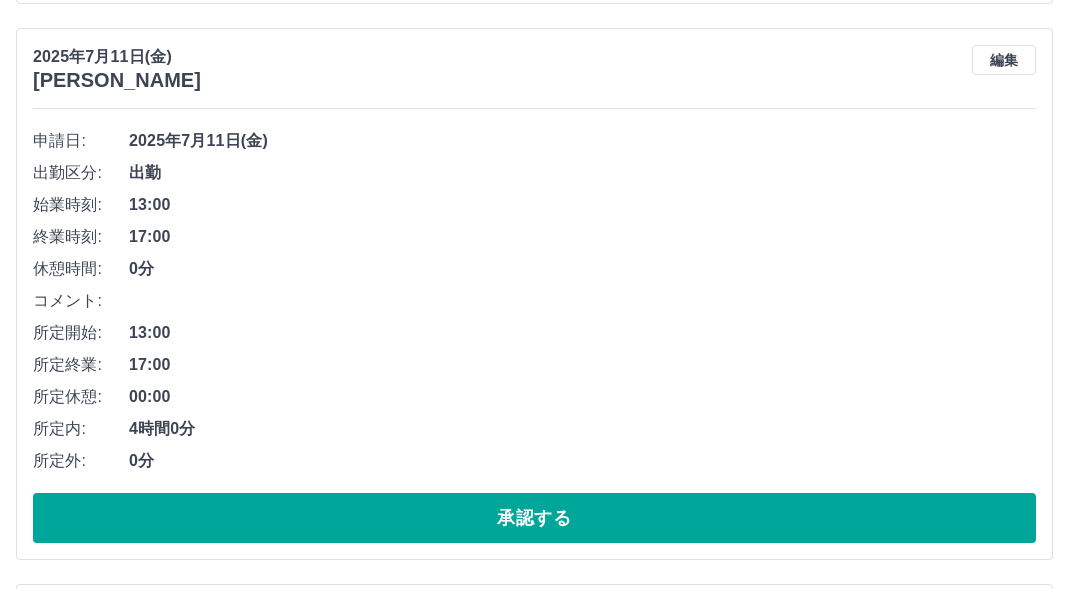 scroll, scrollTop: 800, scrollLeft: 0, axis: vertical 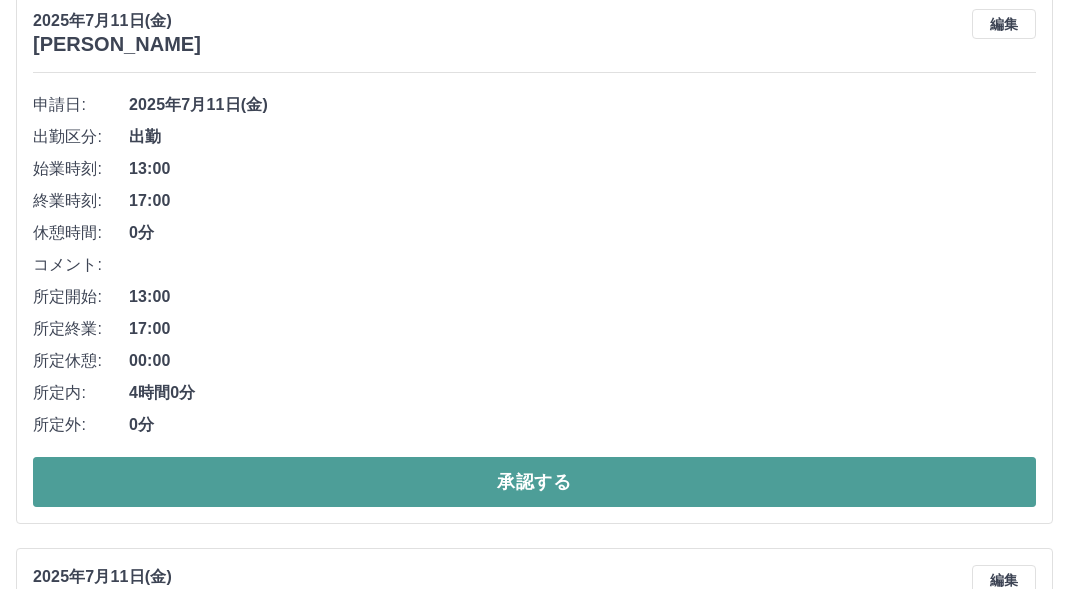 click on "承認する" at bounding box center (534, 482) 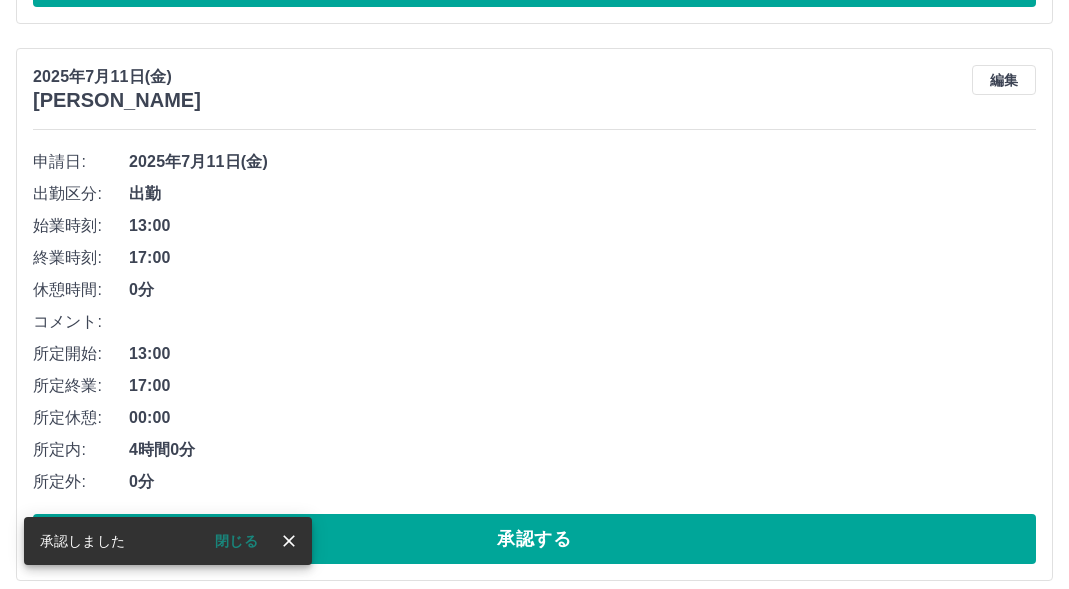 scroll, scrollTop: 744, scrollLeft: 0, axis: vertical 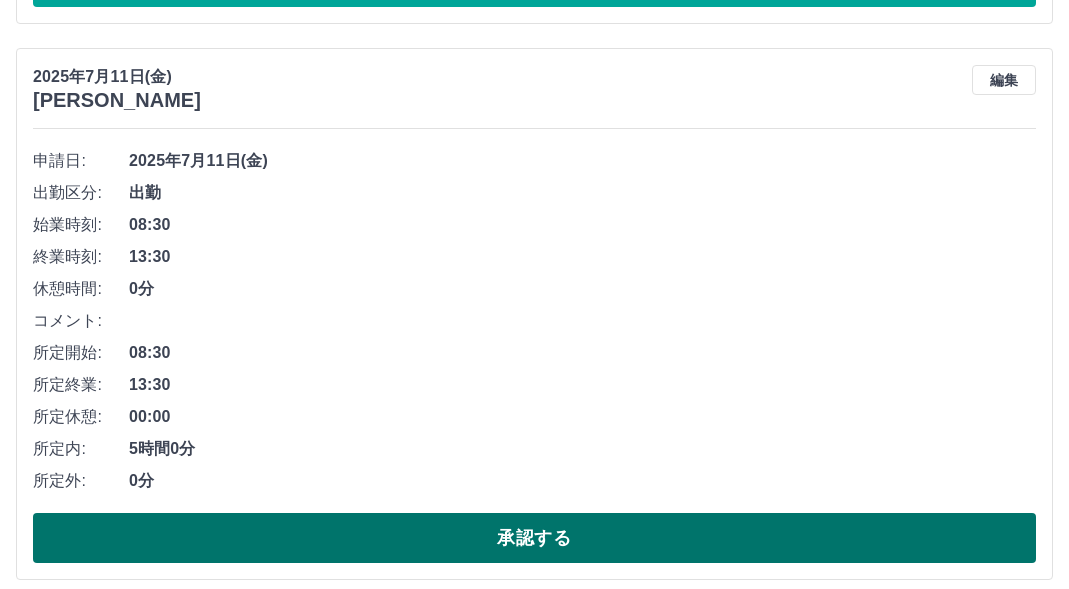 click on "承認する" at bounding box center [534, 538] 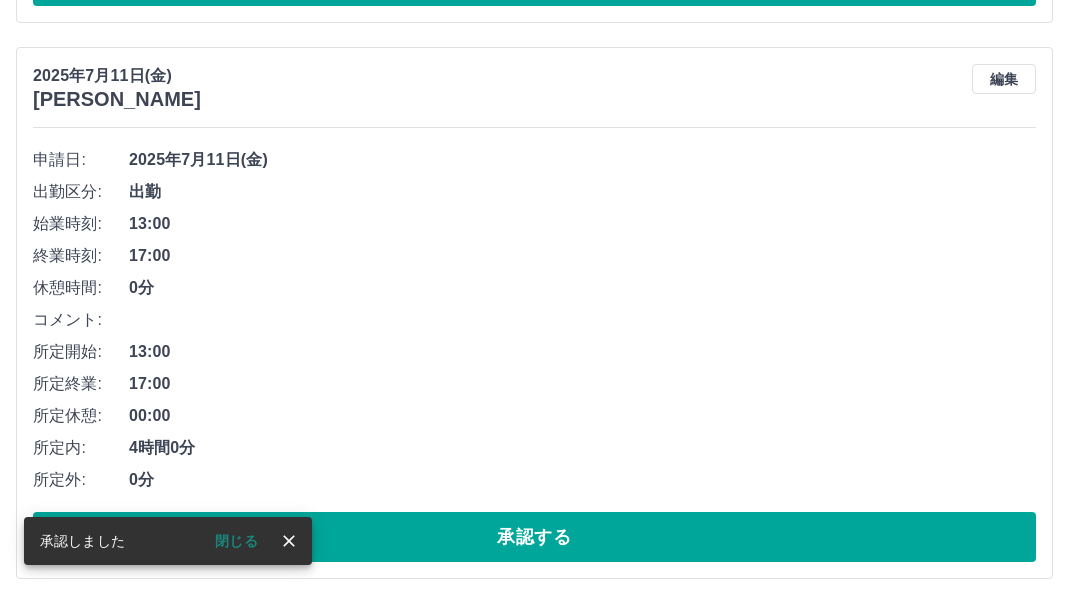 scroll, scrollTop: 788, scrollLeft: 0, axis: vertical 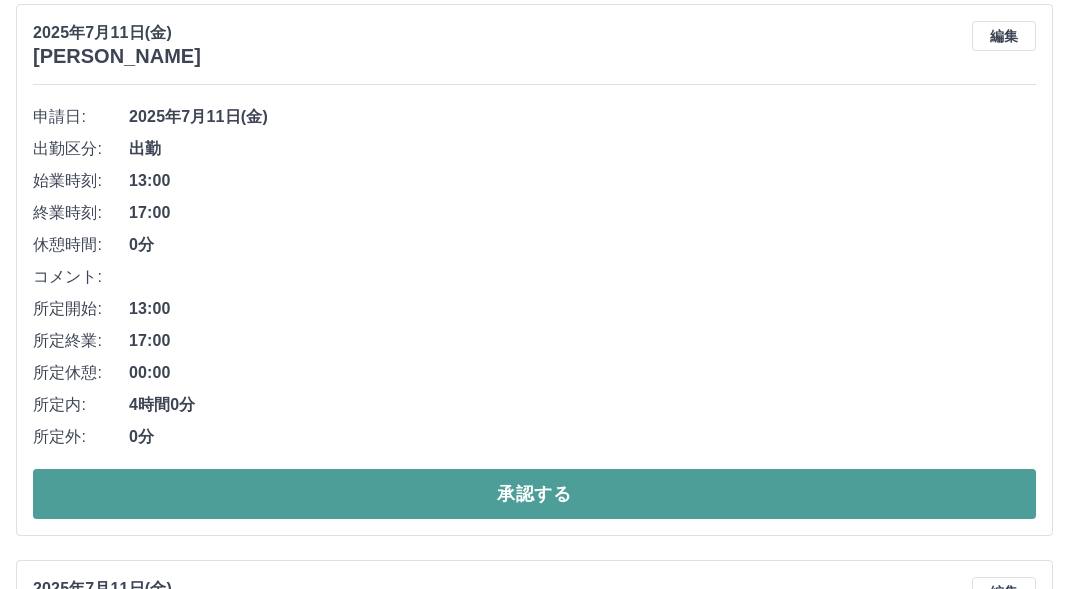 click on "承認する" at bounding box center (534, 494) 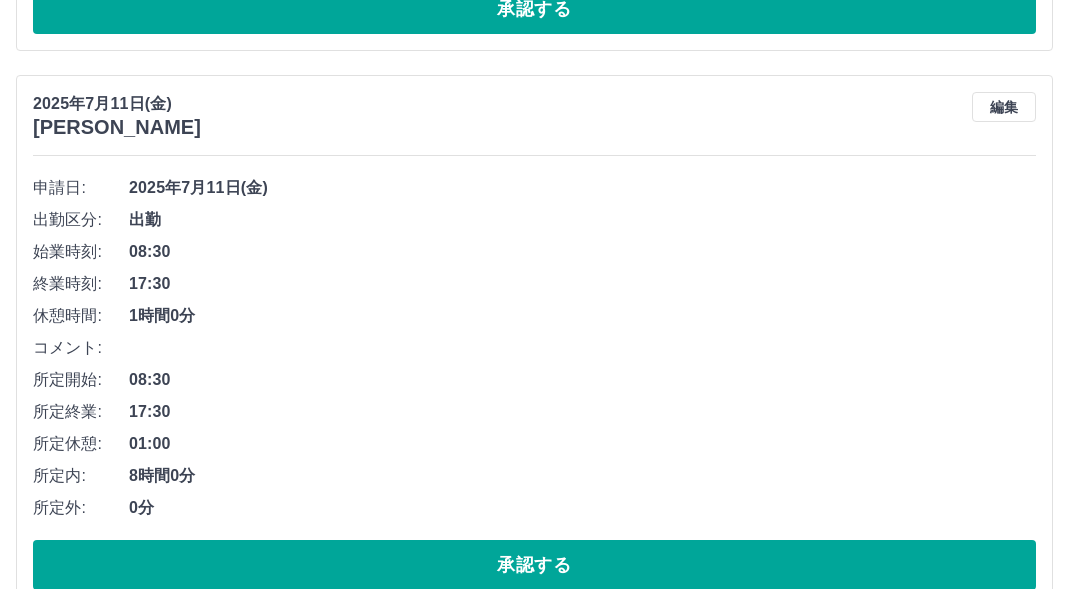 scroll, scrollTop: 732, scrollLeft: 0, axis: vertical 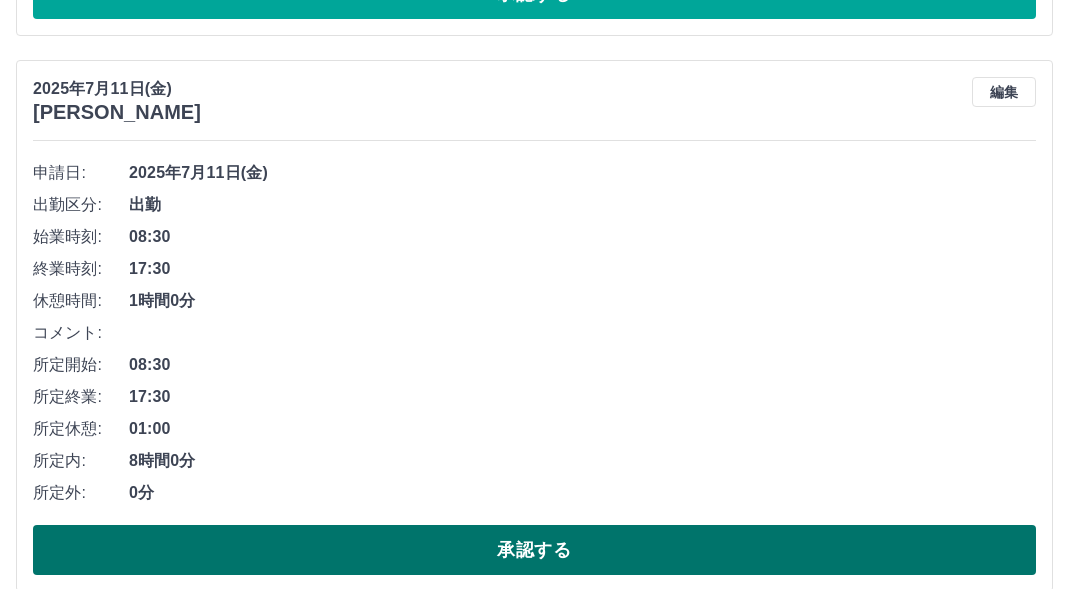 click on "承認する" at bounding box center (534, 550) 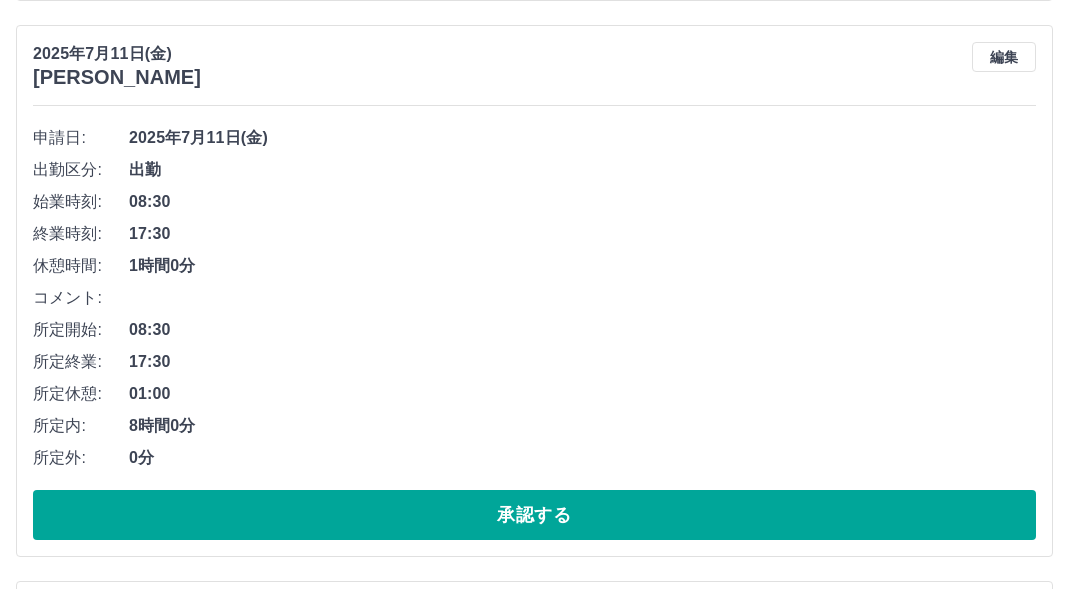 scroll, scrollTop: 732, scrollLeft: 0, axis: vertical 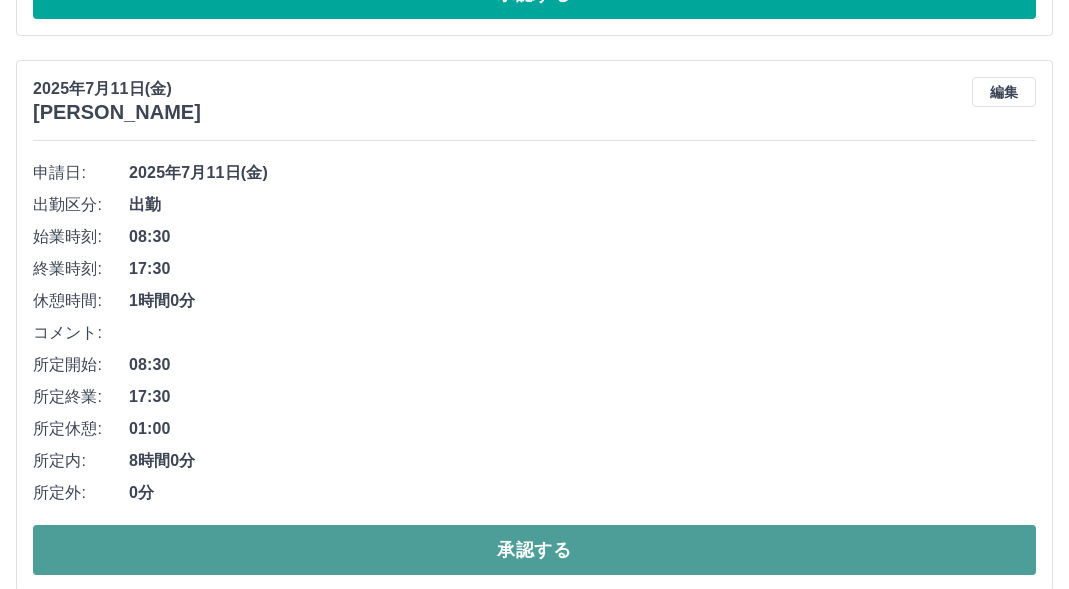 click on "承認する" at bounding box center [534, 550] 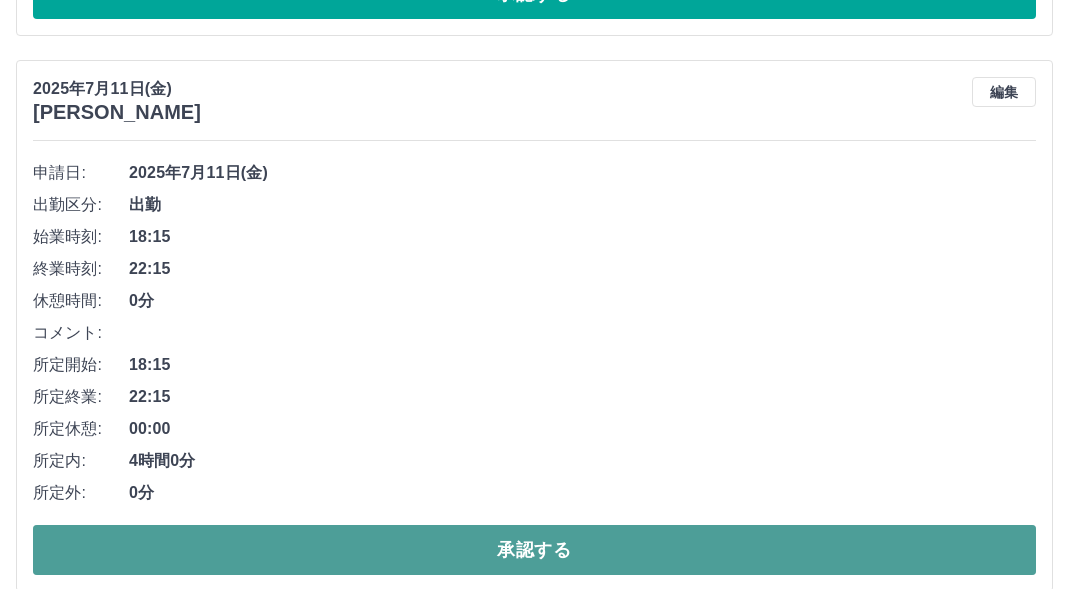 click on "承認する" at bounding box center (534, 550) 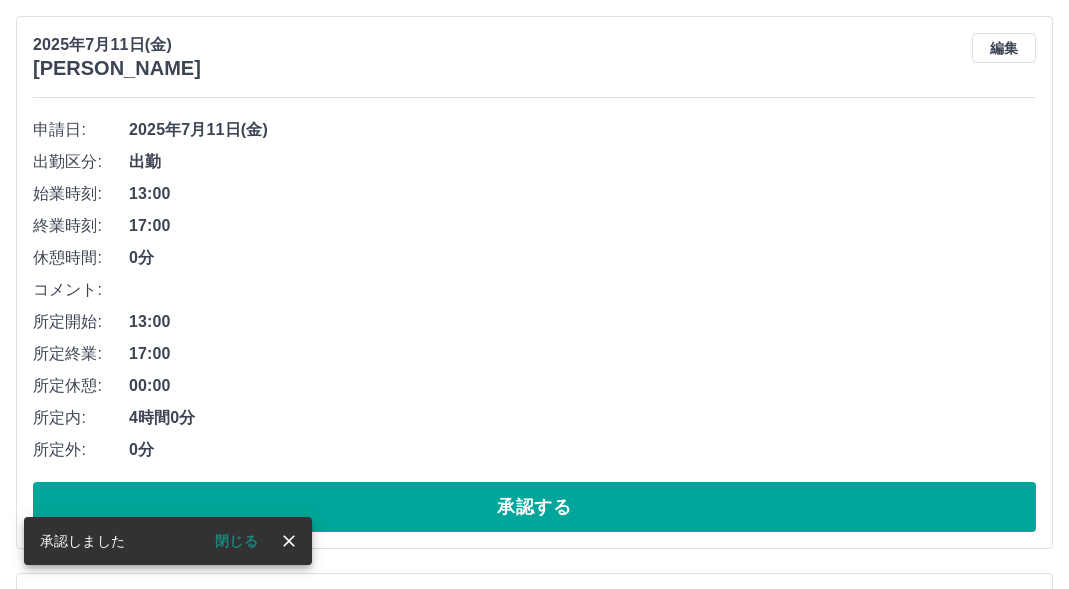 scroll, scrollTop: 776, scrollLeft: 0, axis: vertical 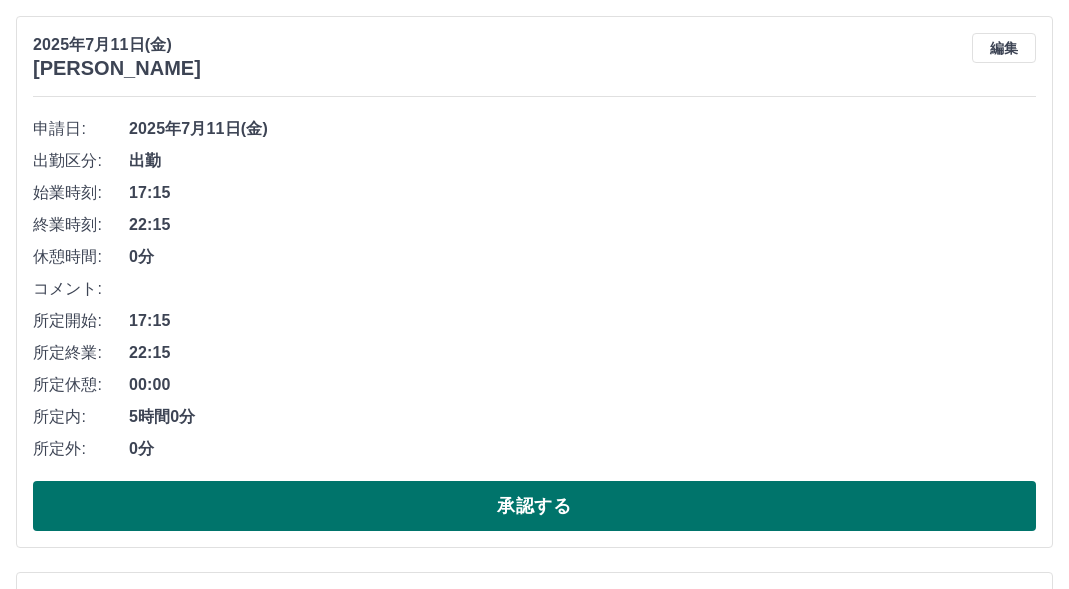 click on "承認する" at bounding box center [534, 506] 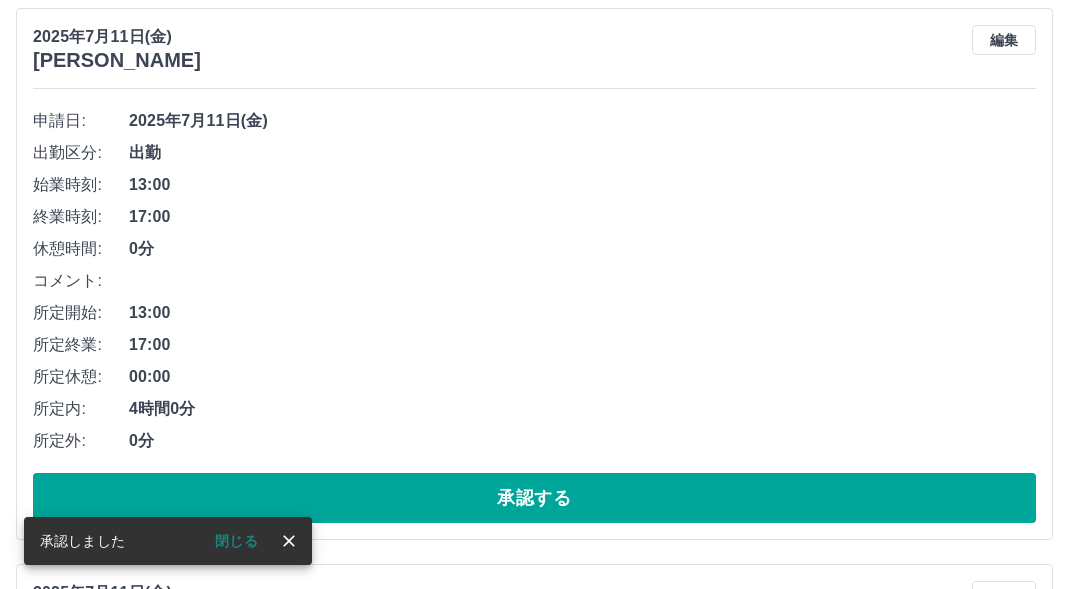 scroll, scrollTop: 820, scrollLeft: 0, axis: vertical 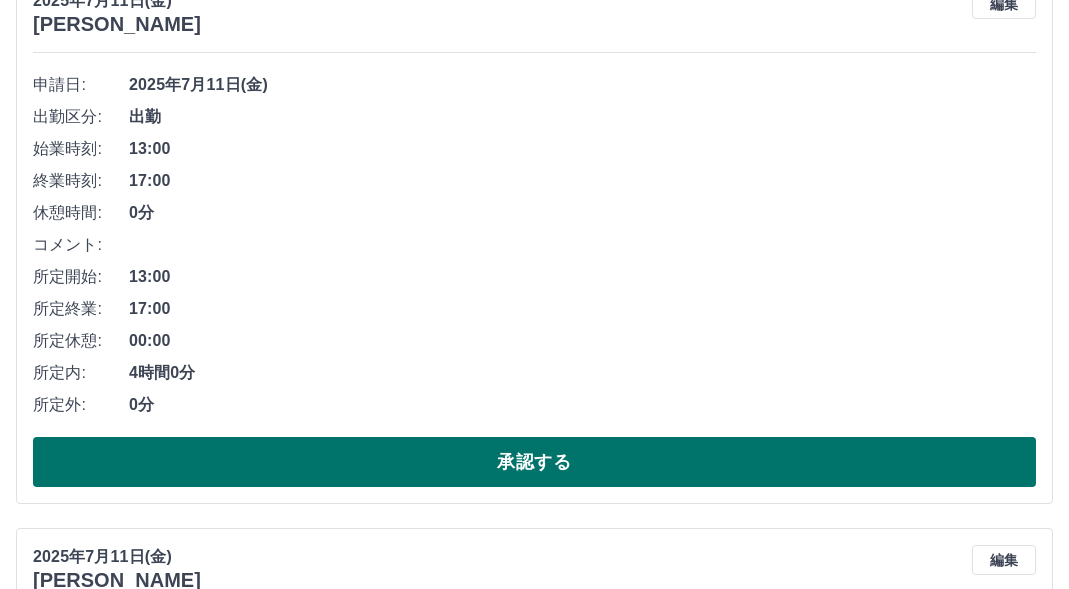 click on "承認する" at bounding box center (534, 462) 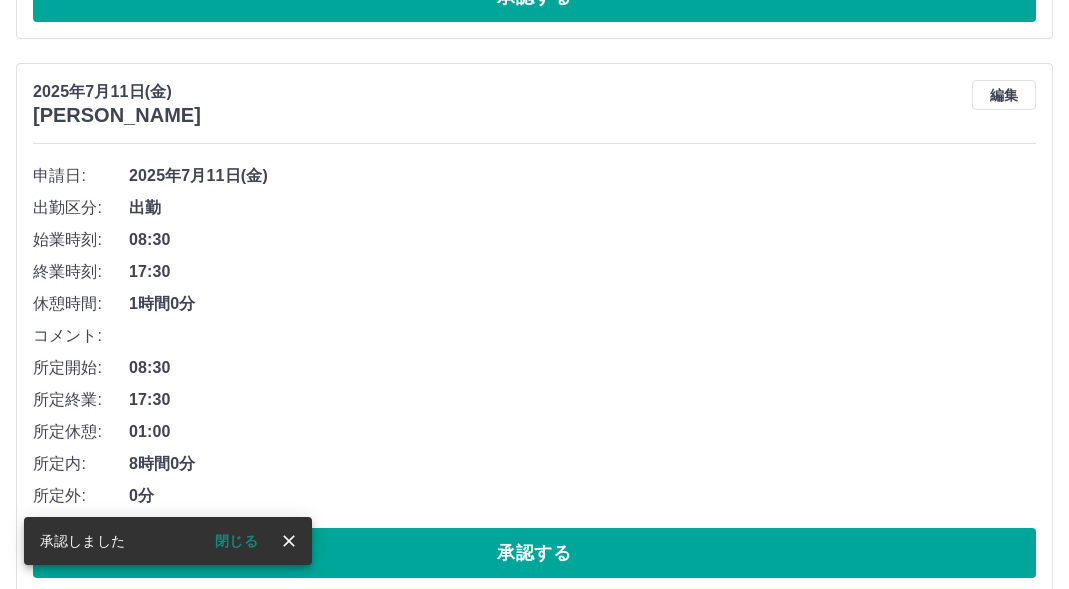 scroll, scrollTop: 764, scrollLeft: 0, axis: vertical 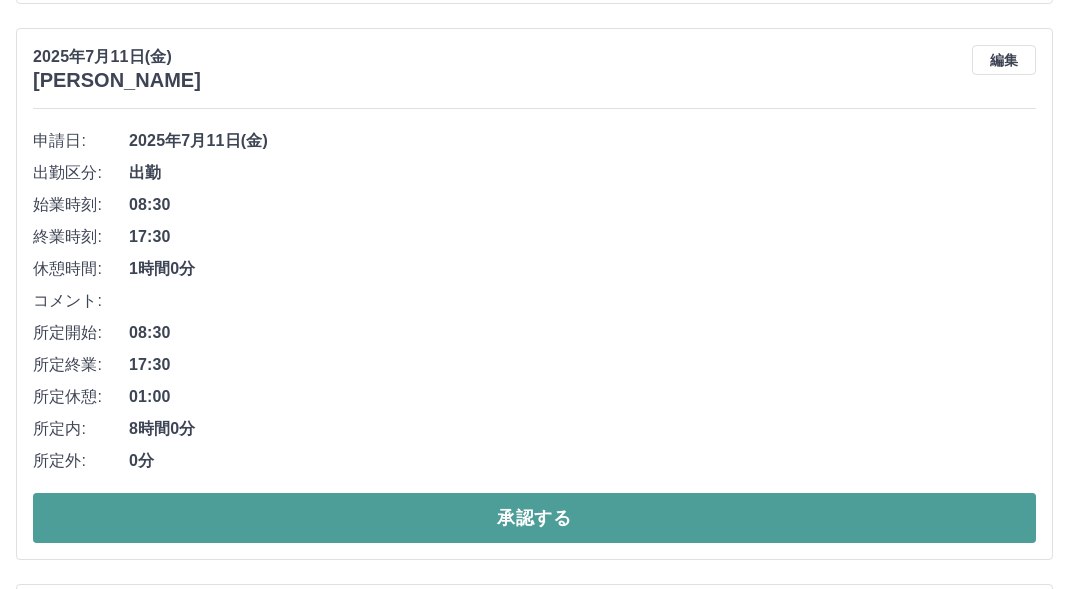 click on "承認する" at bounding box center [534, 518] 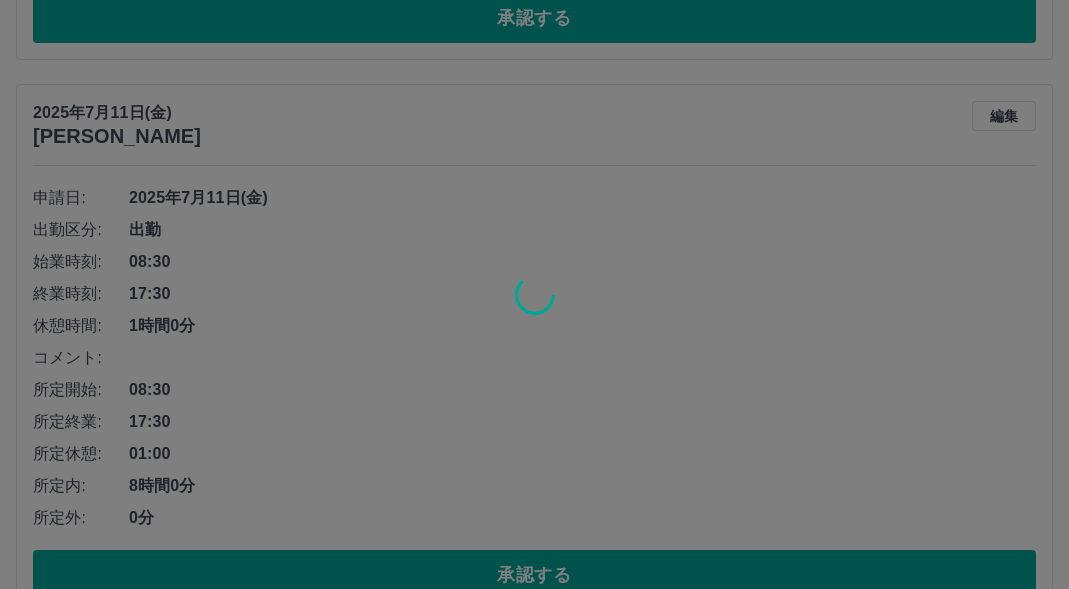 scroll, scrollTop: 708, scrollLeft: 0, axis: vertical 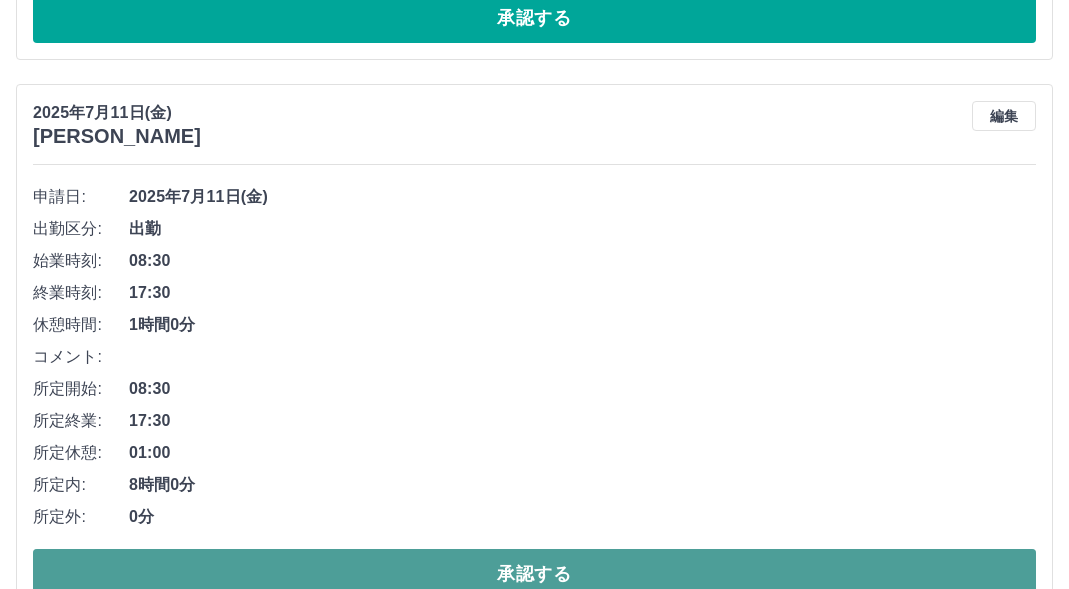 click on "承認する" at bounding box center (534, 574) 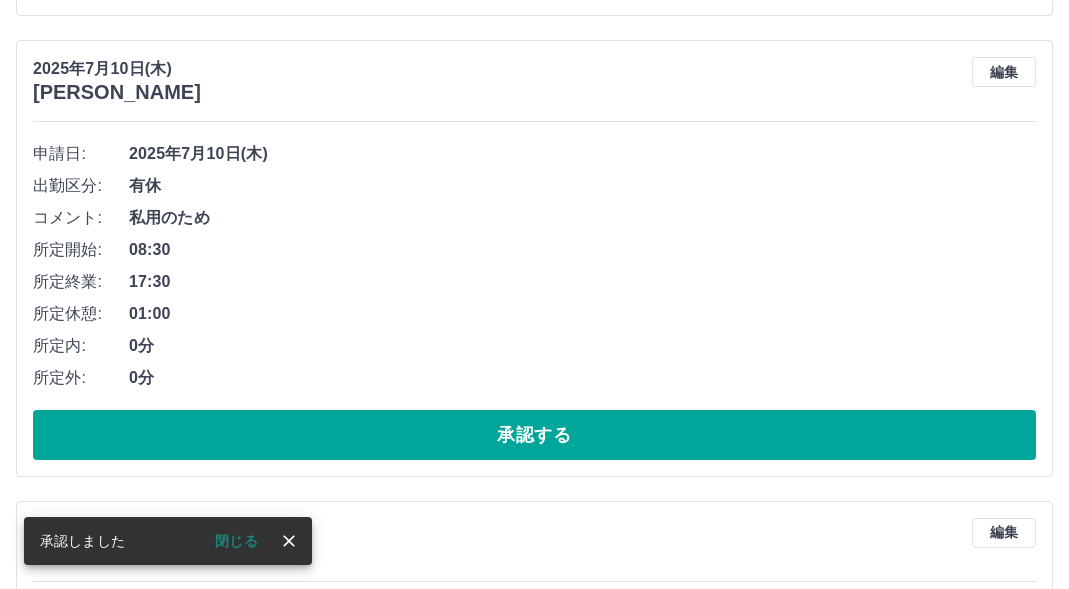 scroll, scrollTop: 752, scrollLeft: 0, axis: vertical 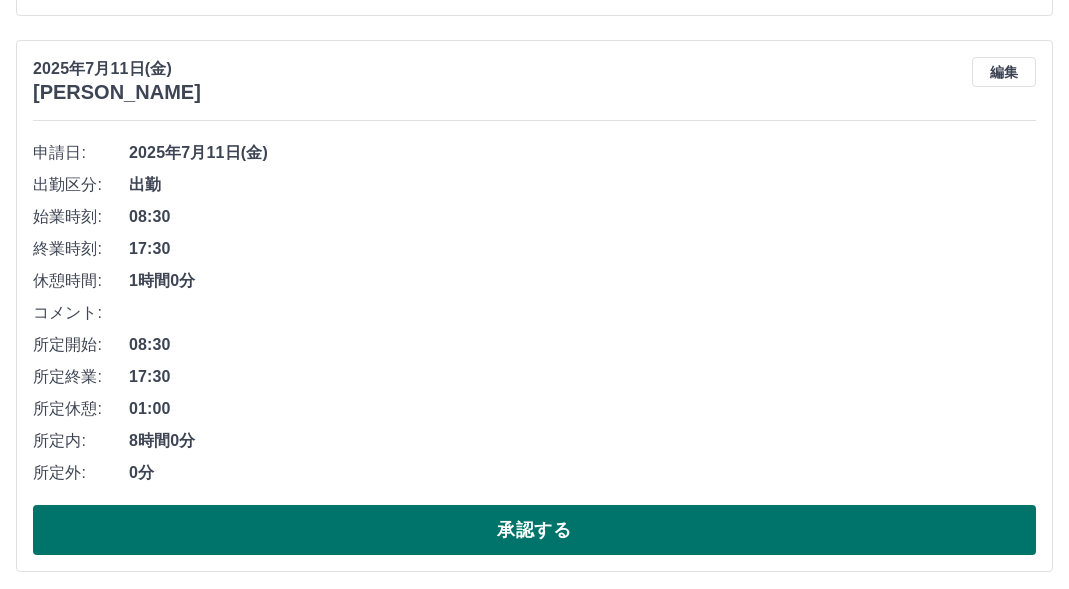 click on "承認する" at bounding box center (534, 530) 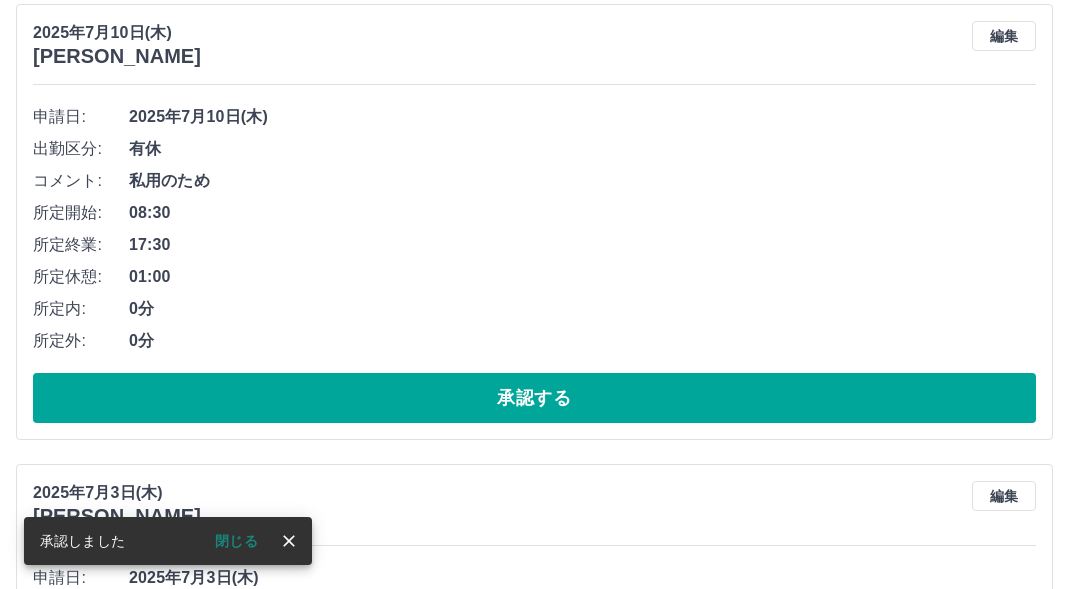 scroll, scrollTop: 752, scrollLeft: 0, axis: vertical 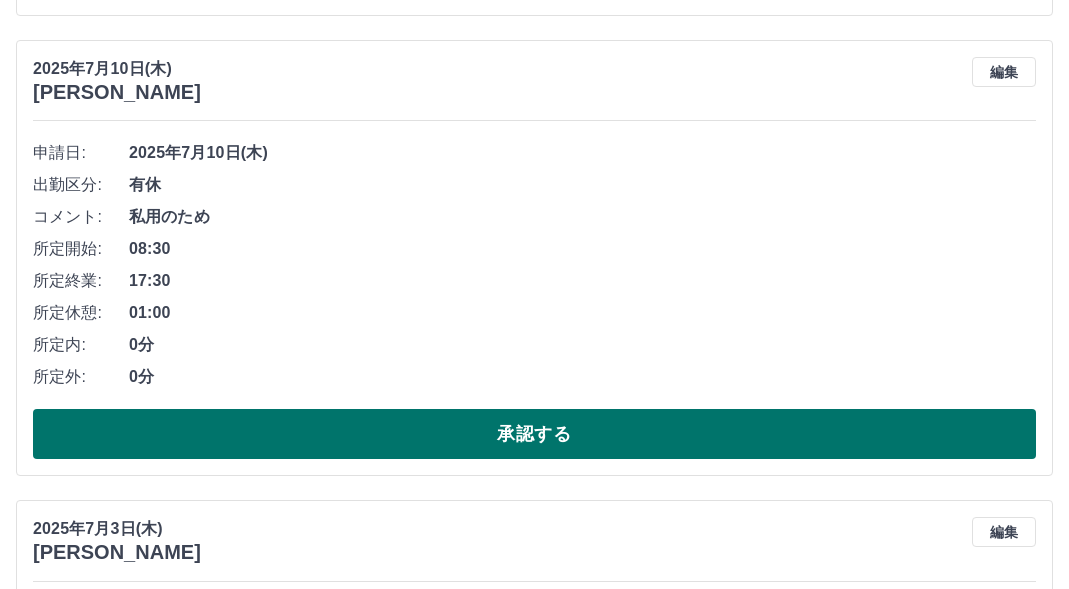 click on "承認する" at bounding box center [534, 434] 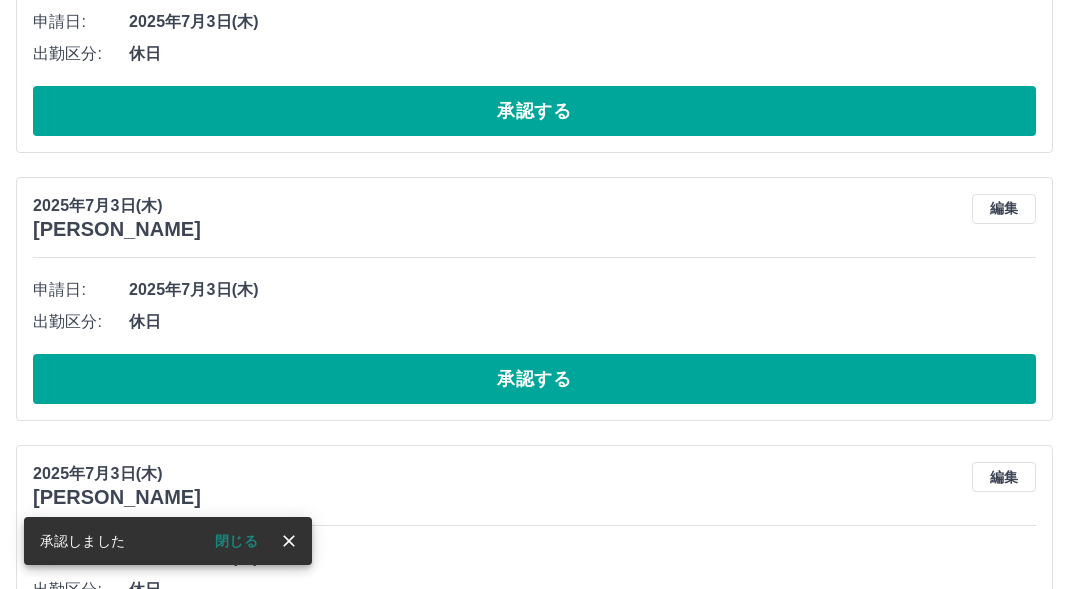 scroll, scrollTop: 692, scrollLeft: 0, axis: vertical 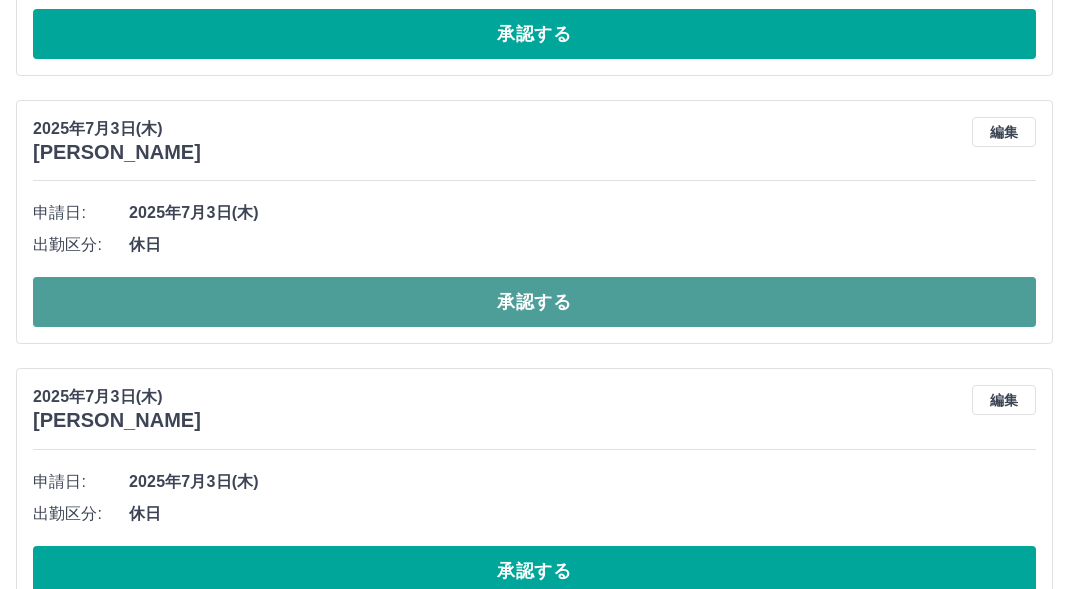 click on "承認する" at bounding box center (534, 302) 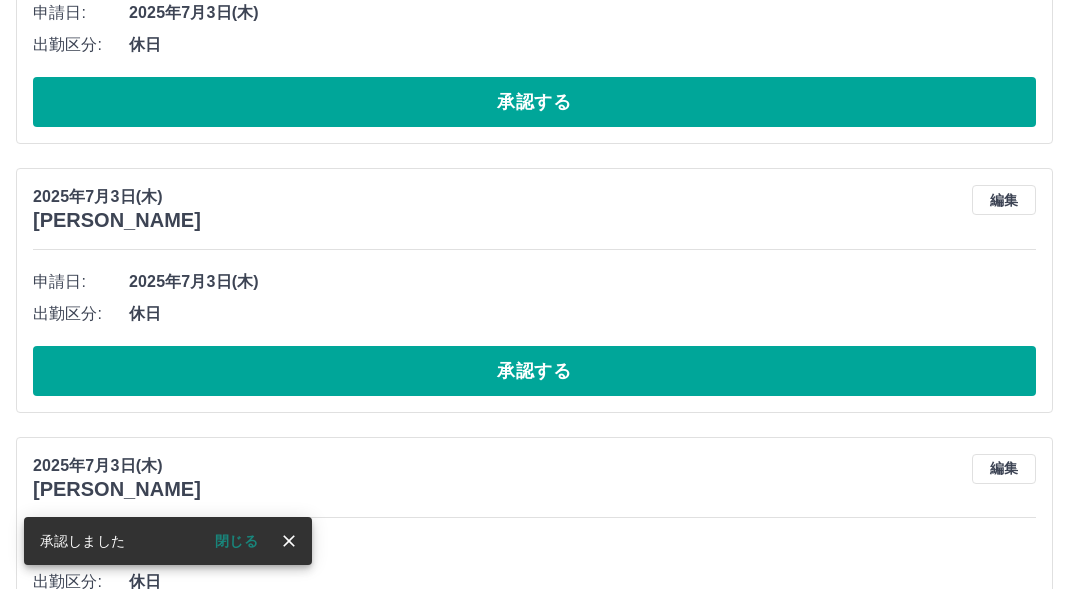 scroll, scrollTop: 624, scrollLeft: 0, axis: vertical 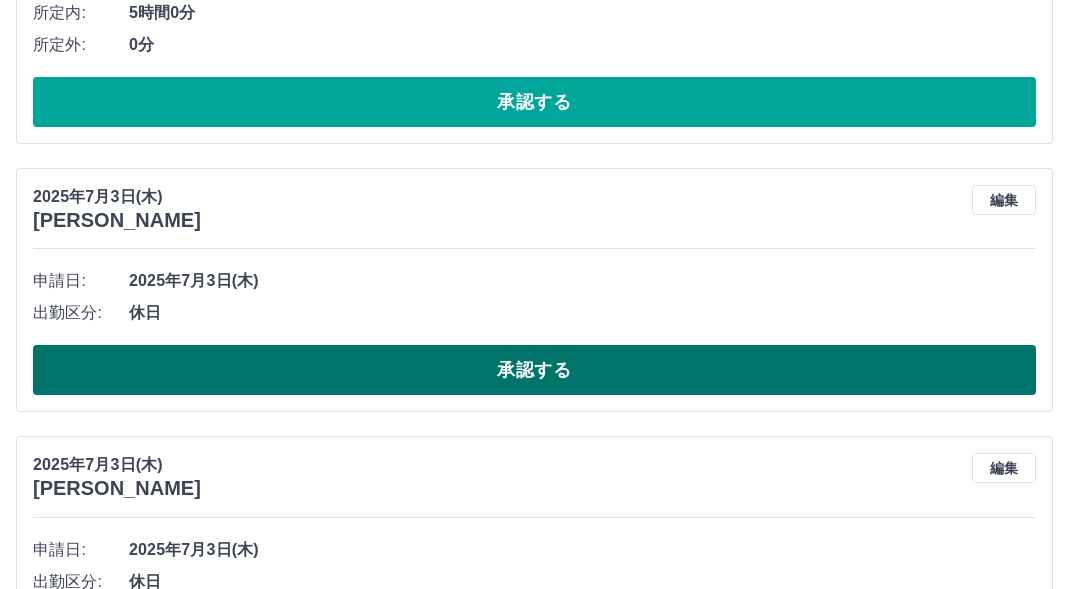 click on "承認する" at bounding box center [534, 370] 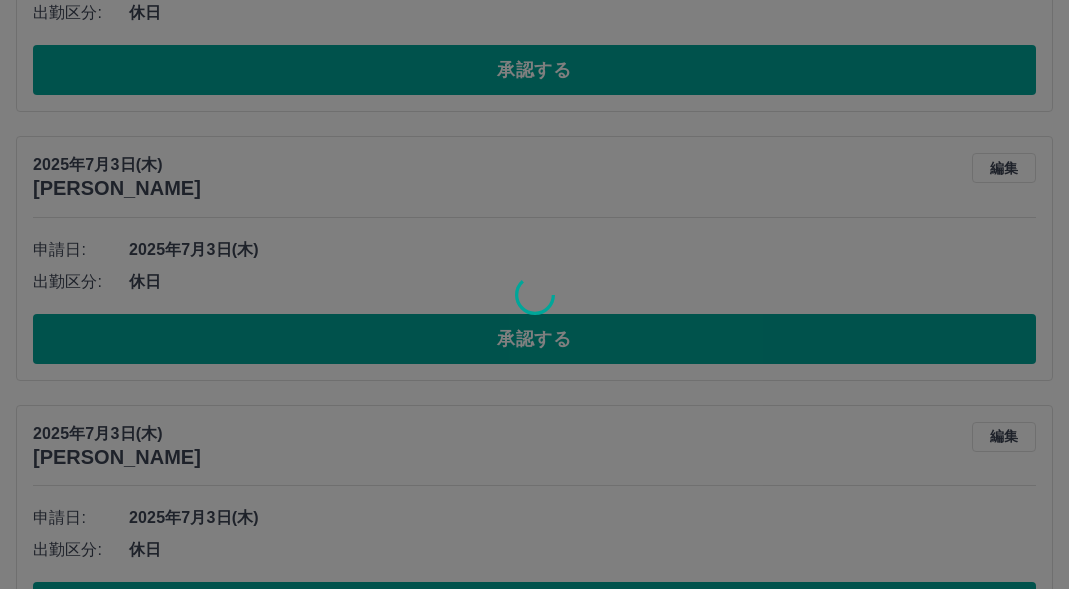 scroll, scrollTop: 656, scrollLeft: 0, axis: vertical 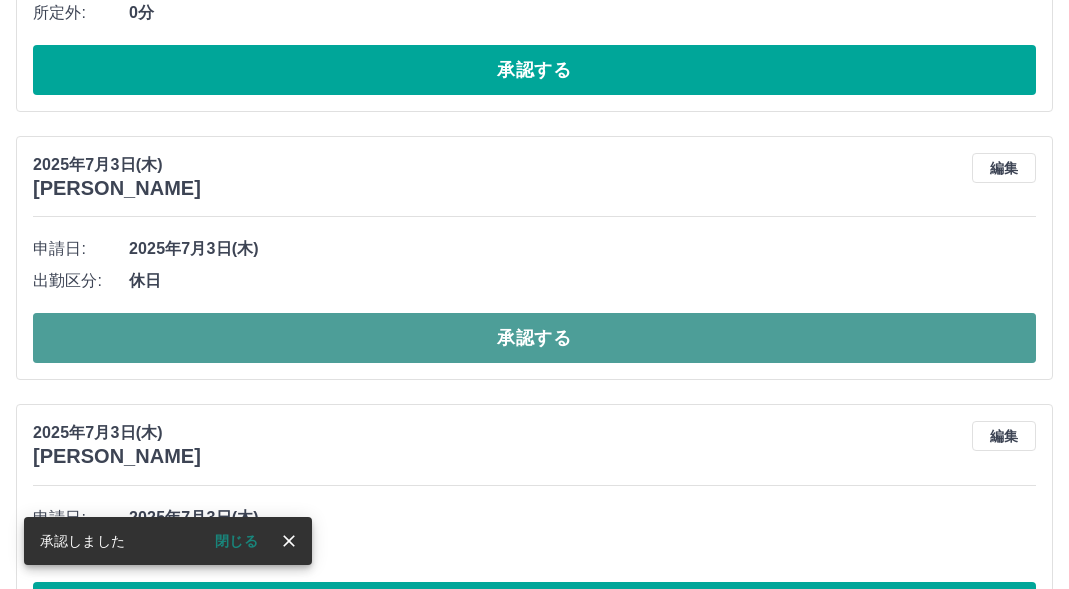 click on "承認する" at bounding box center (534, 338) 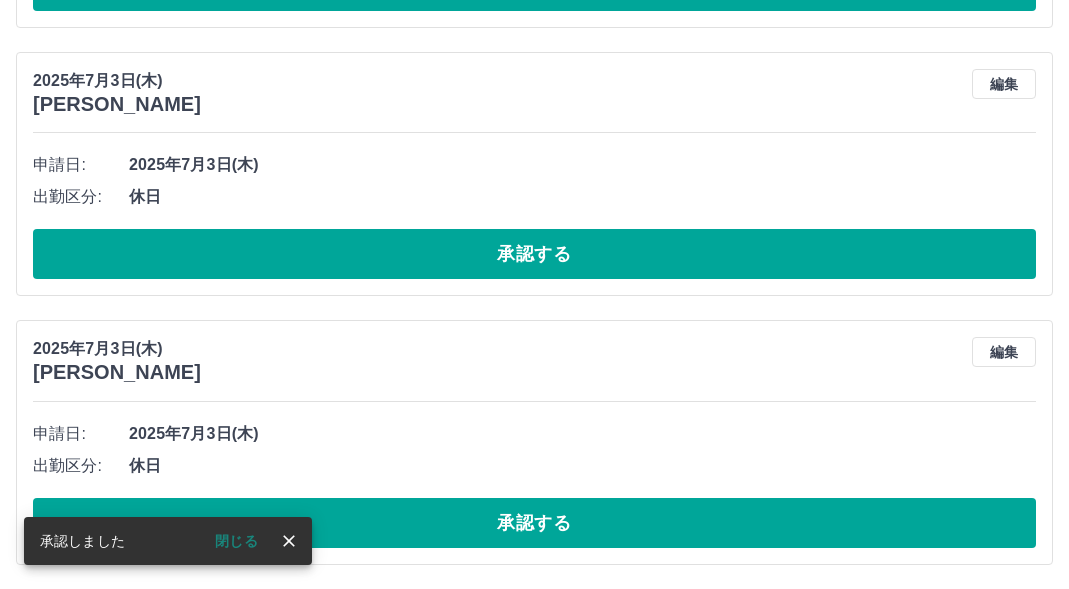 scroll, scrollTop: 688, scrollLeft: 0, axis: vertical 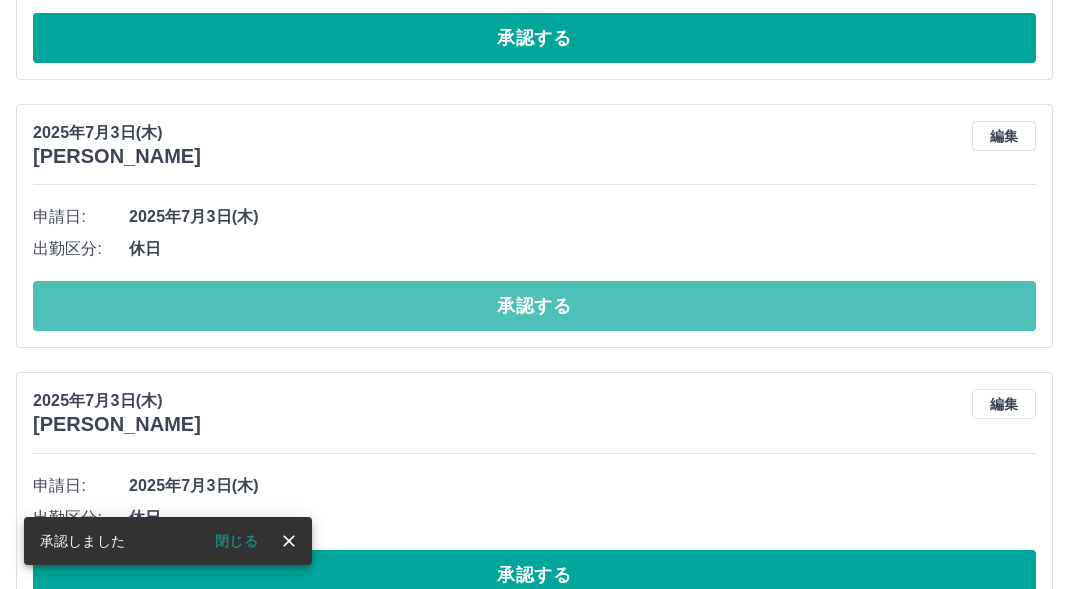click on "承認する" at bounding box center (534, 306) 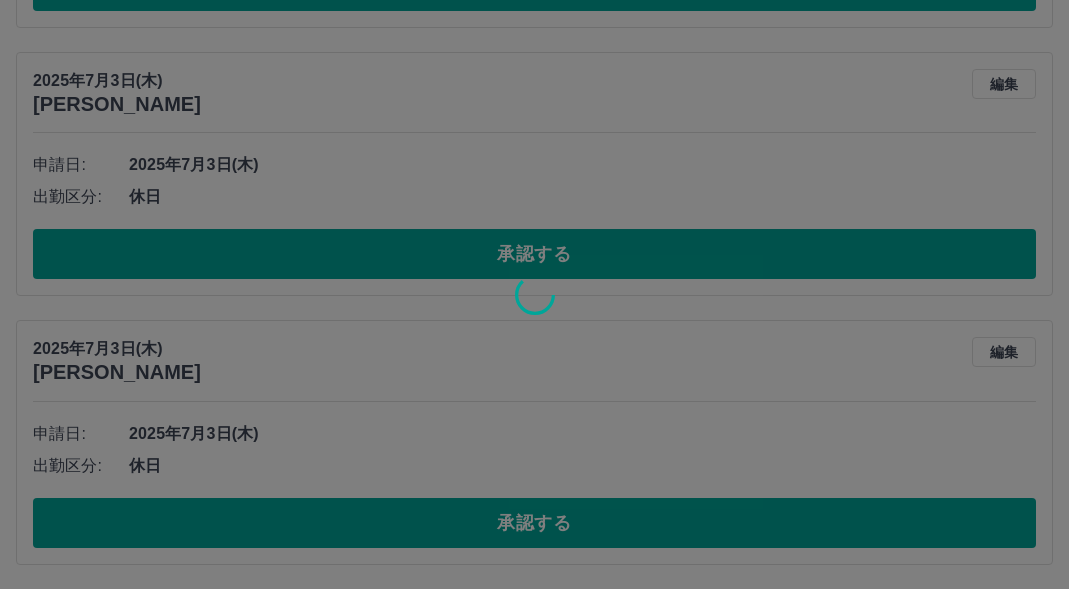 scroll, scrollTop: 473, scrollLeft: 0, axis: vertical 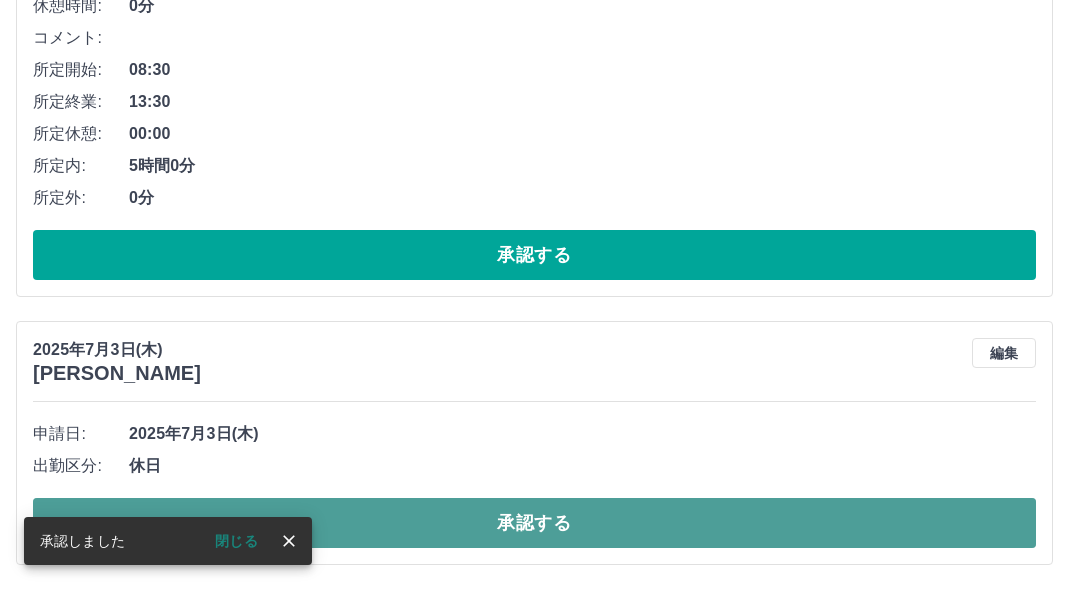click on "承認する" at bounding box center [534, 523] 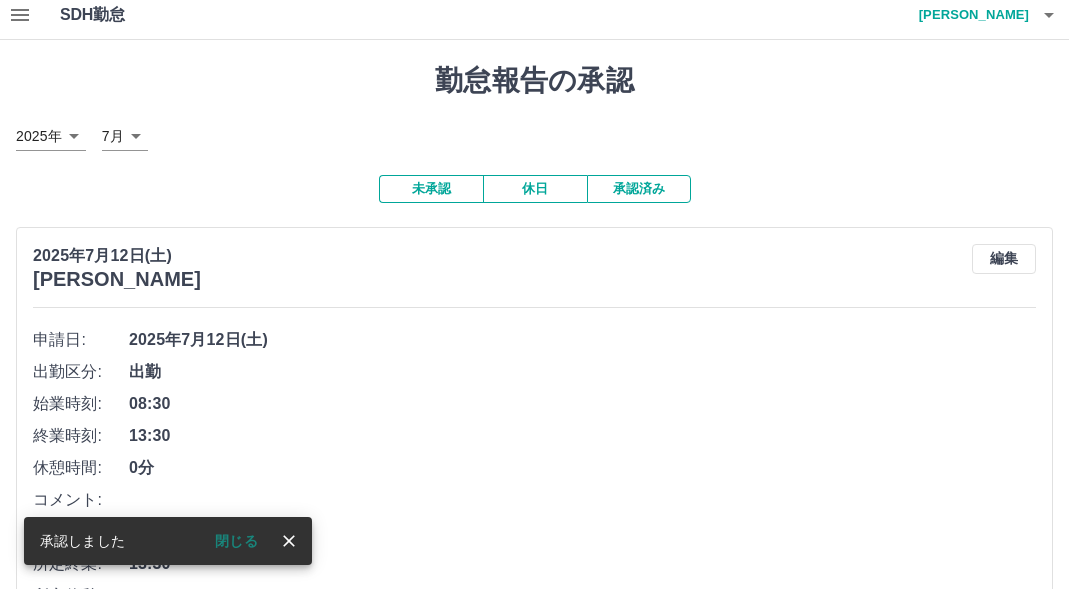 scroll, scrollTop: 0, scrollLeft: 0, axis: both 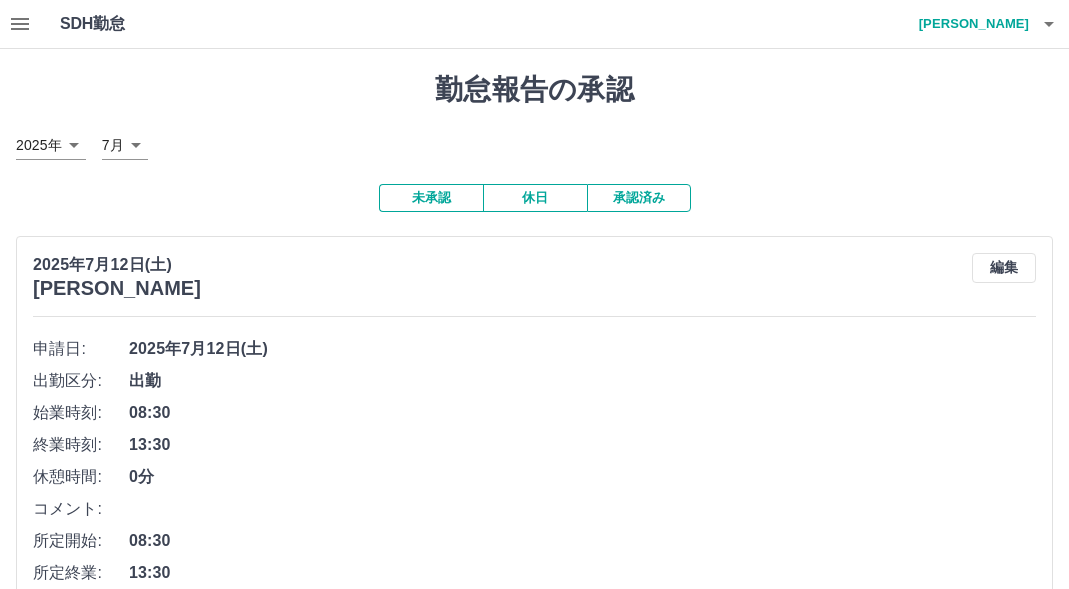 click on "承認済み" at bounding box center (639, 198) 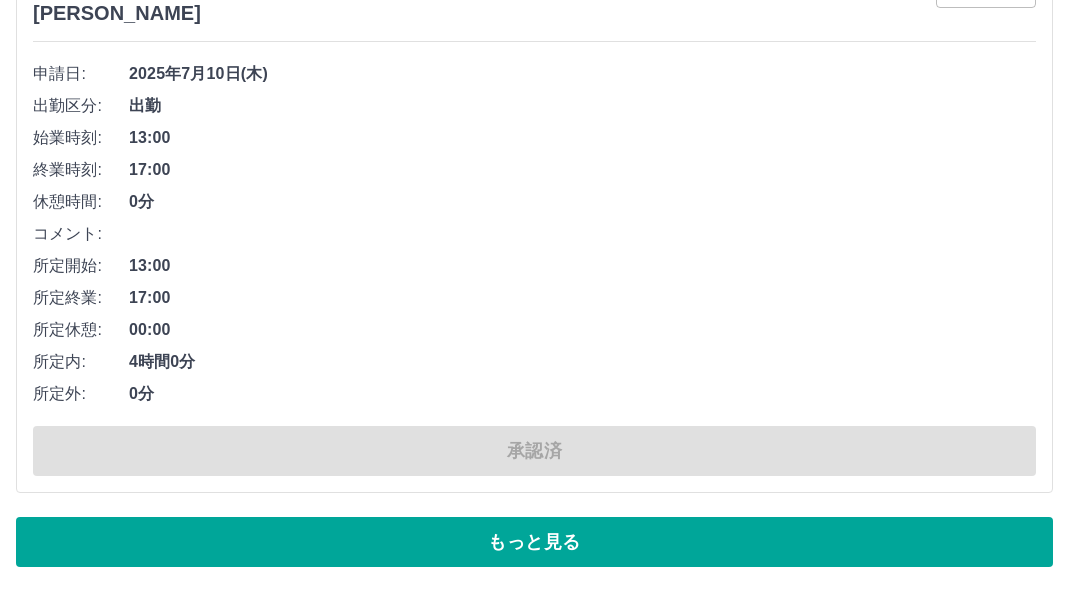 scroll, scrollTop: 13343, scrollLeft: 0, axis: vertical 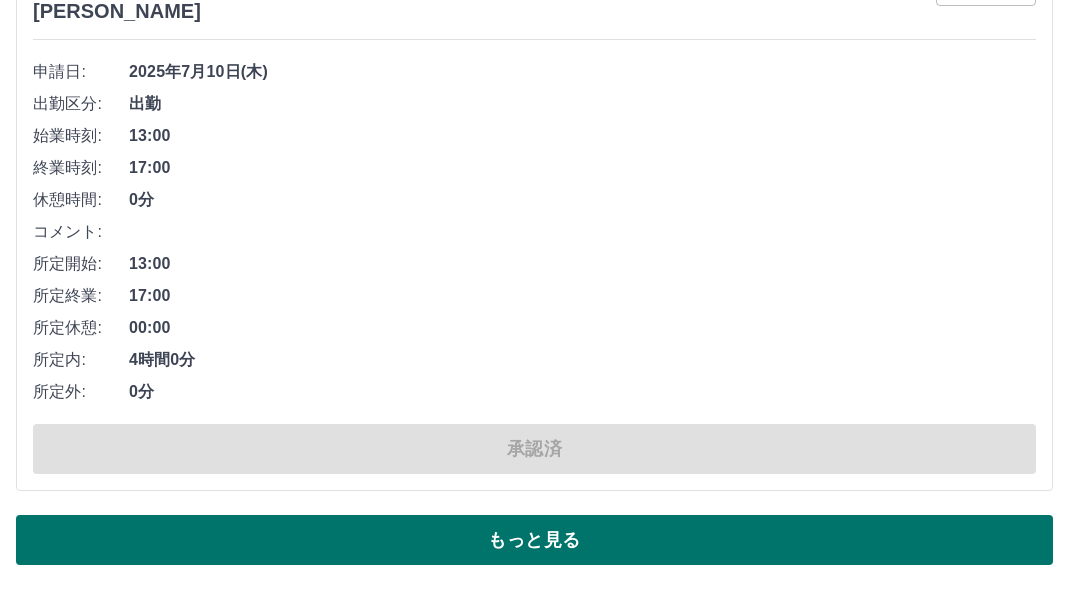 click on "もっと見る" at bounding box center [534, 540] 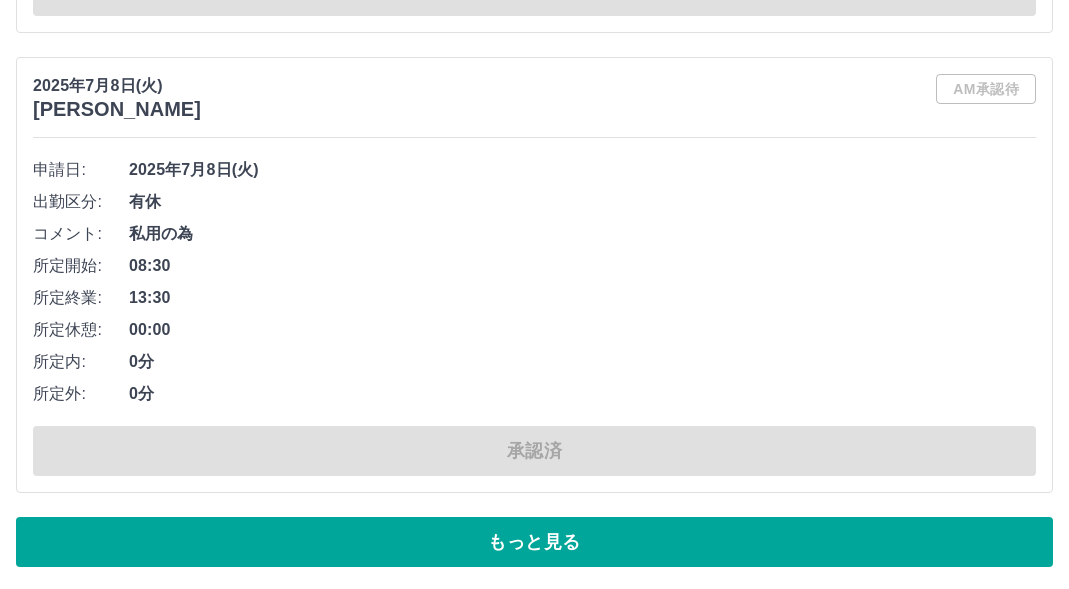 scroll, scrollTop: 26963, scrollLeft: 0, axis: vertical 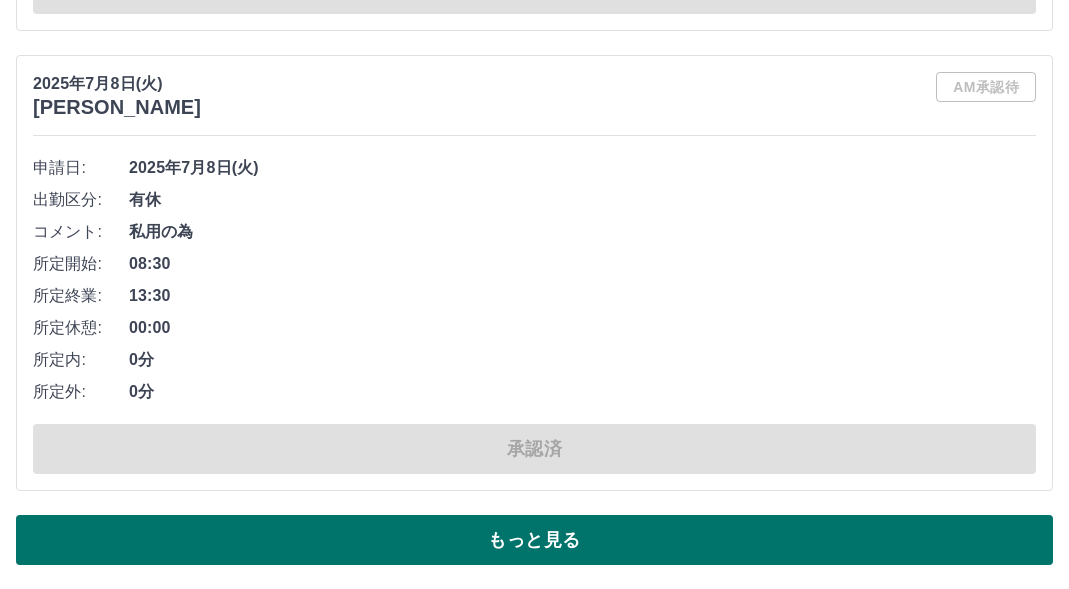 click on "もっと見る" at bounding box center [534, 540] 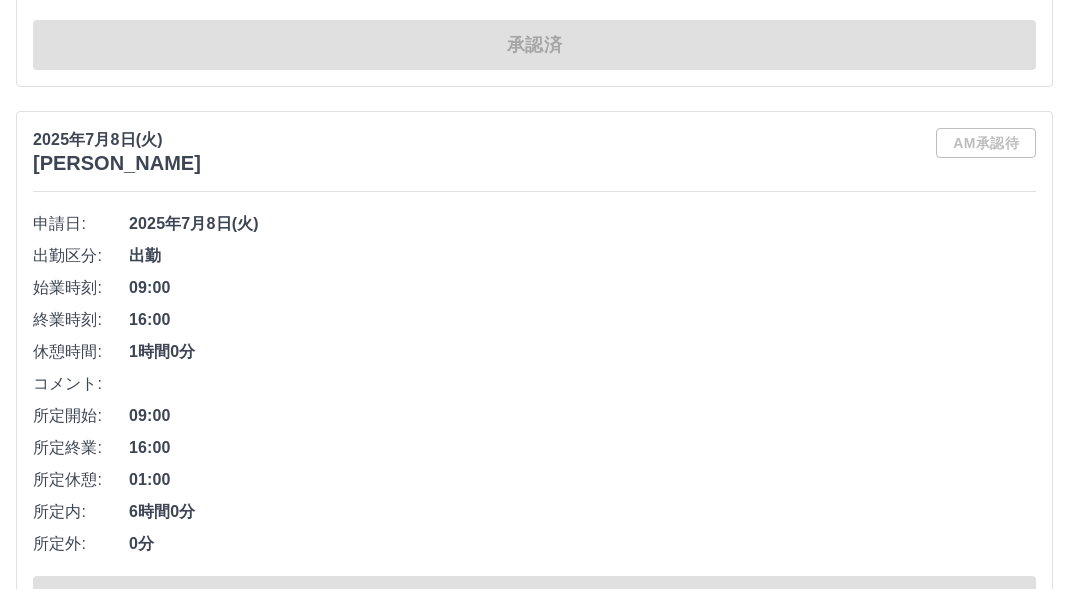 scroll, scrollTop: 27163, scrollLeft: 0, axis: vertical 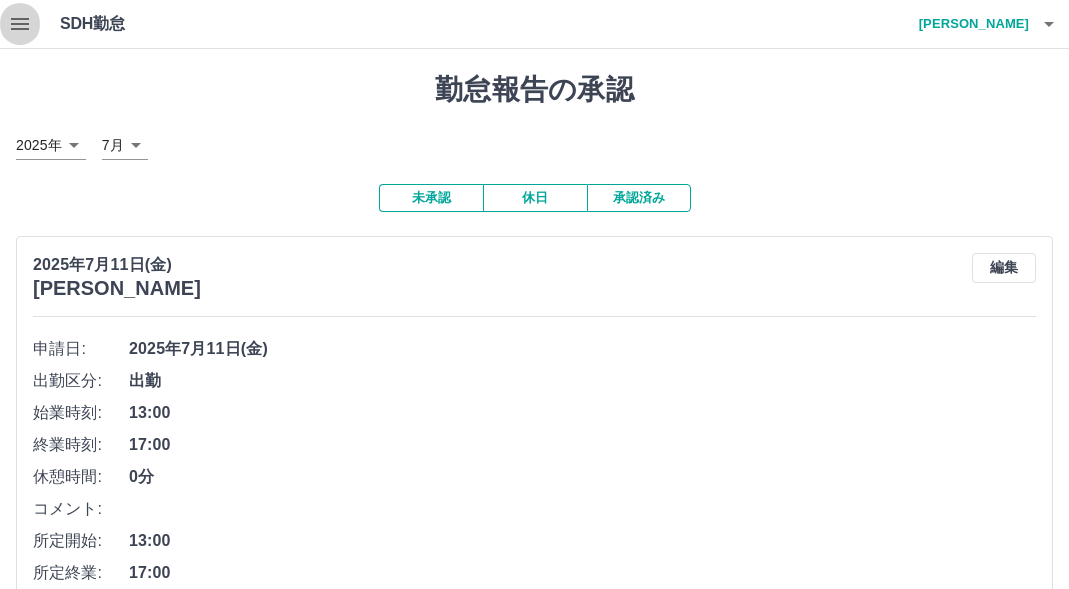 click 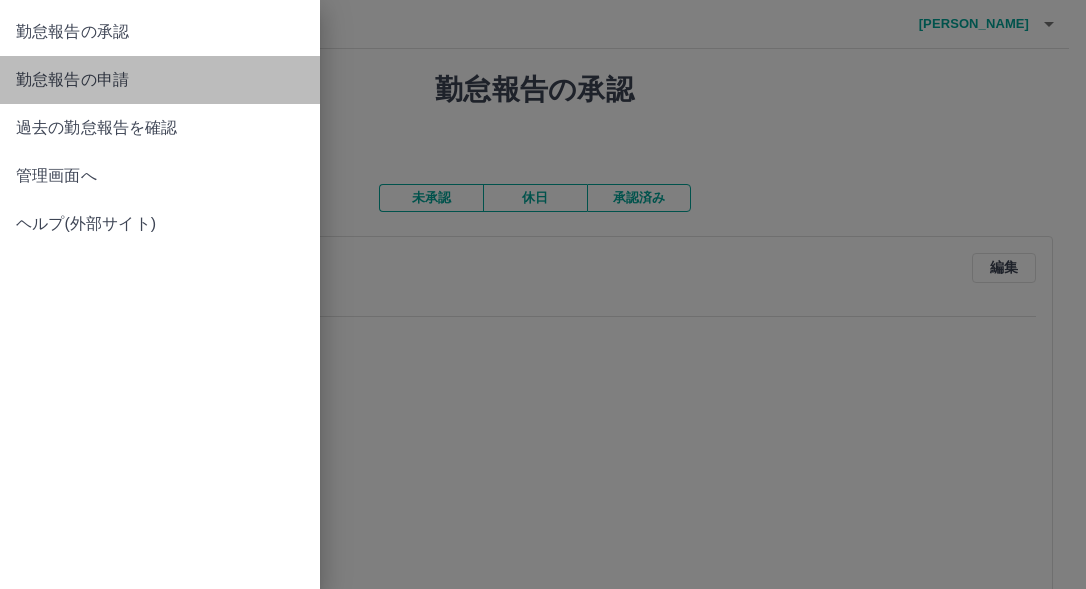 click on "勤怠報告の申請" at bounding box center (160, 80) 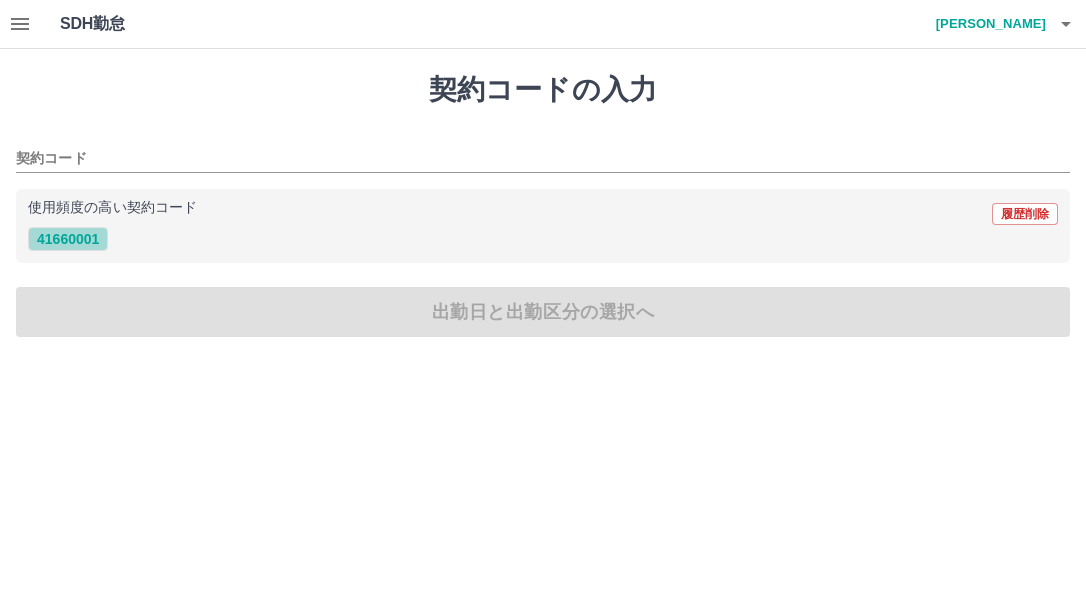 click on "41660001" at bounding box center [68, 239] 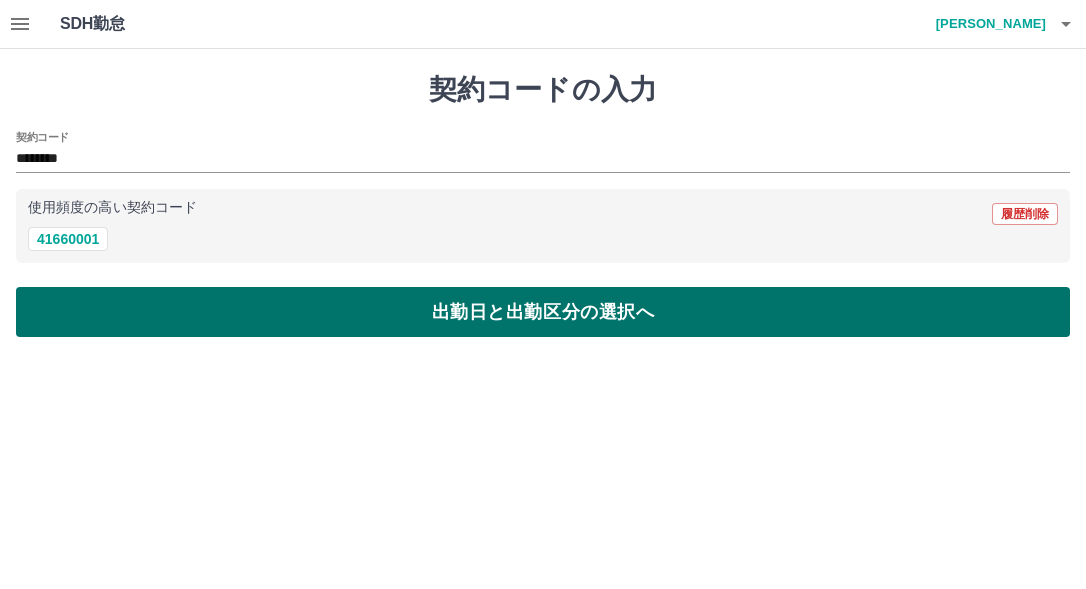 click on "出勤日と出勤区分の選択へ" at bounding box center [543, 312] 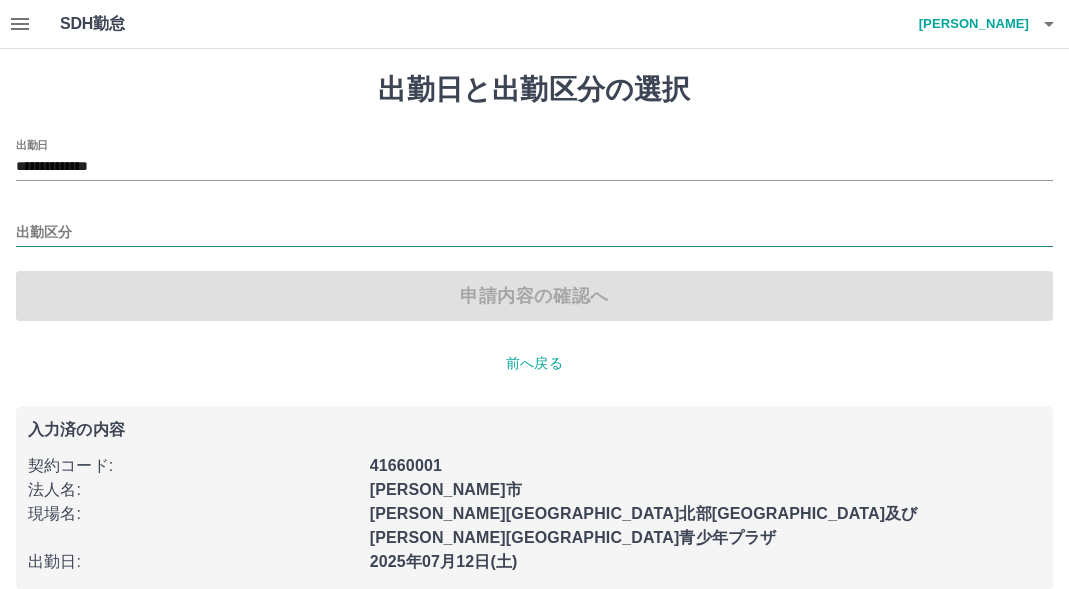 click on "出勤区分" at bounding box center (534, 233) 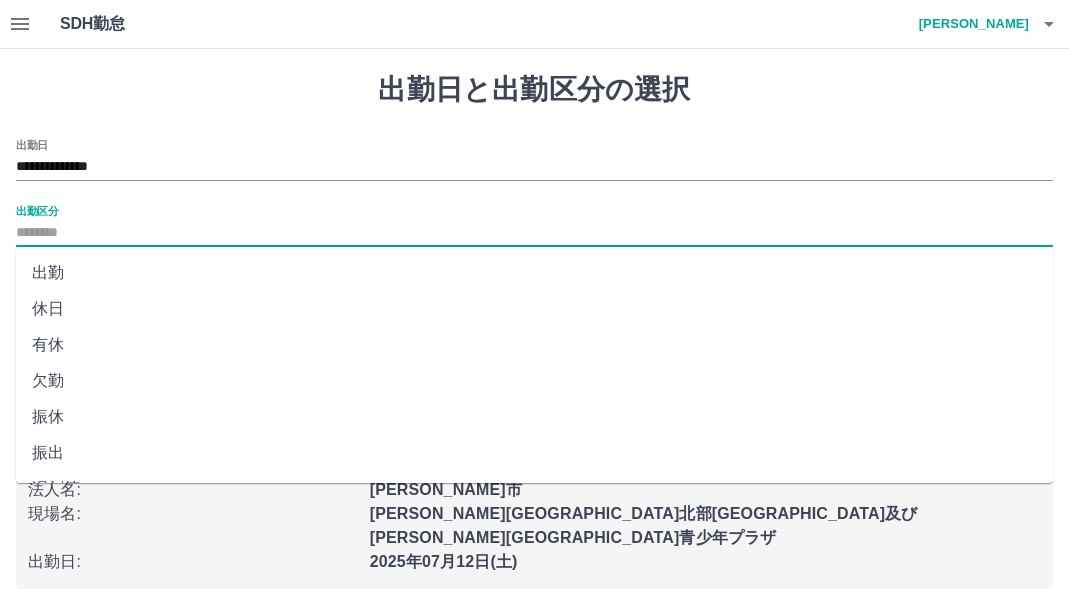 click on "振出" at bounding box center (534, 453) 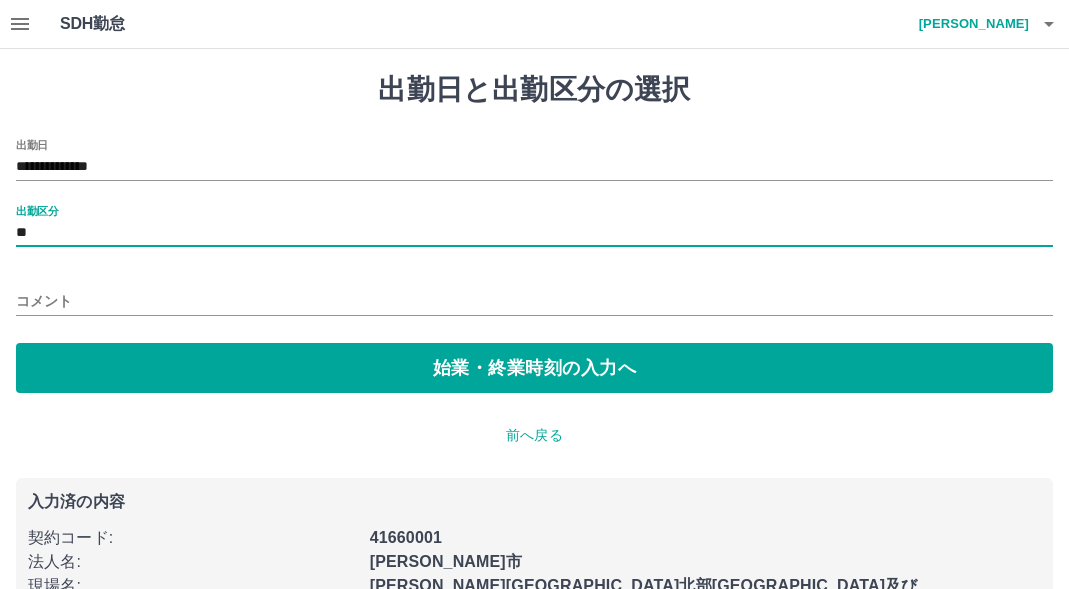 click on "コメント" at bounding box center [534, 301] 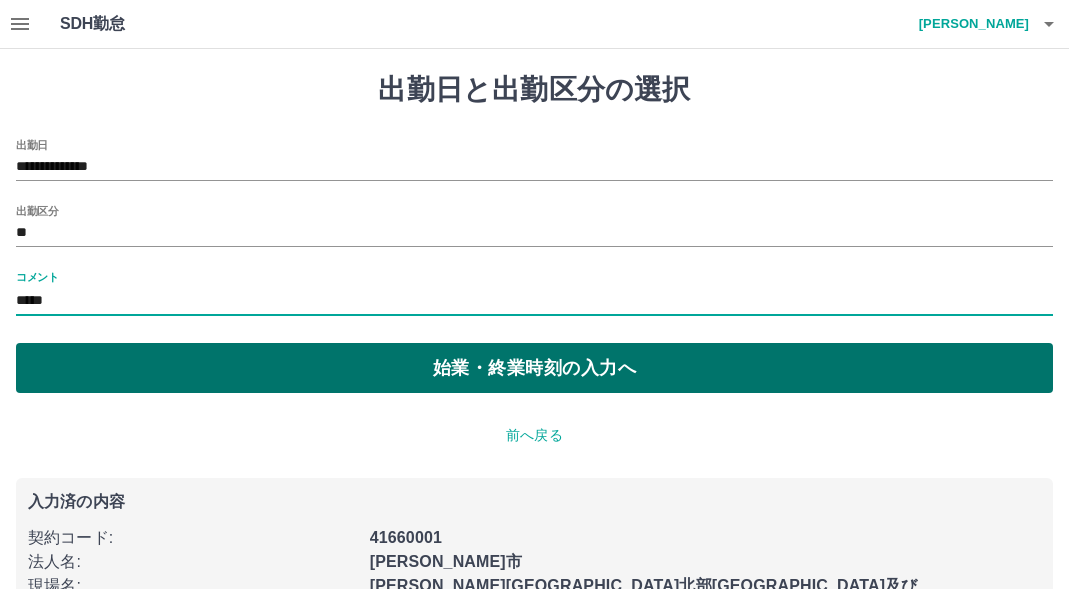 type on "*****" 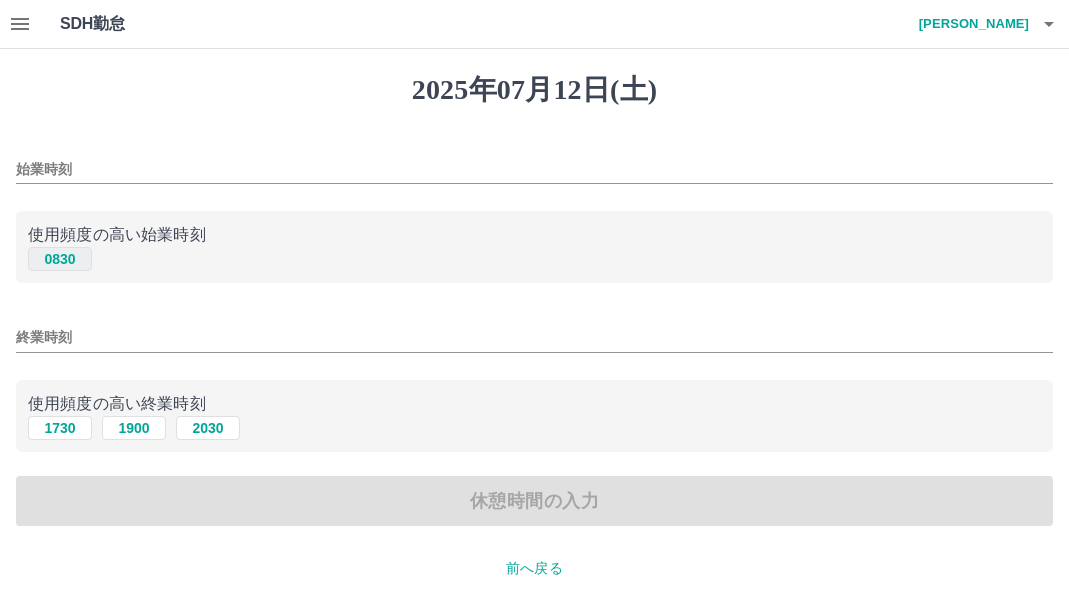 click on "0830" at bounding box center (60, 259) 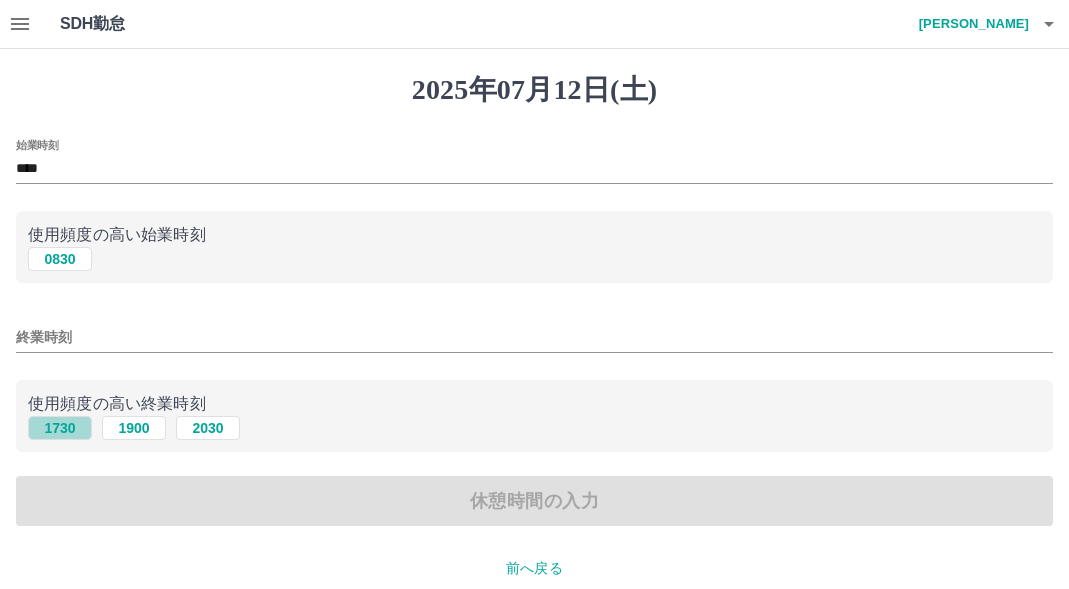 click on "1730" at bounding box center [60, 428] 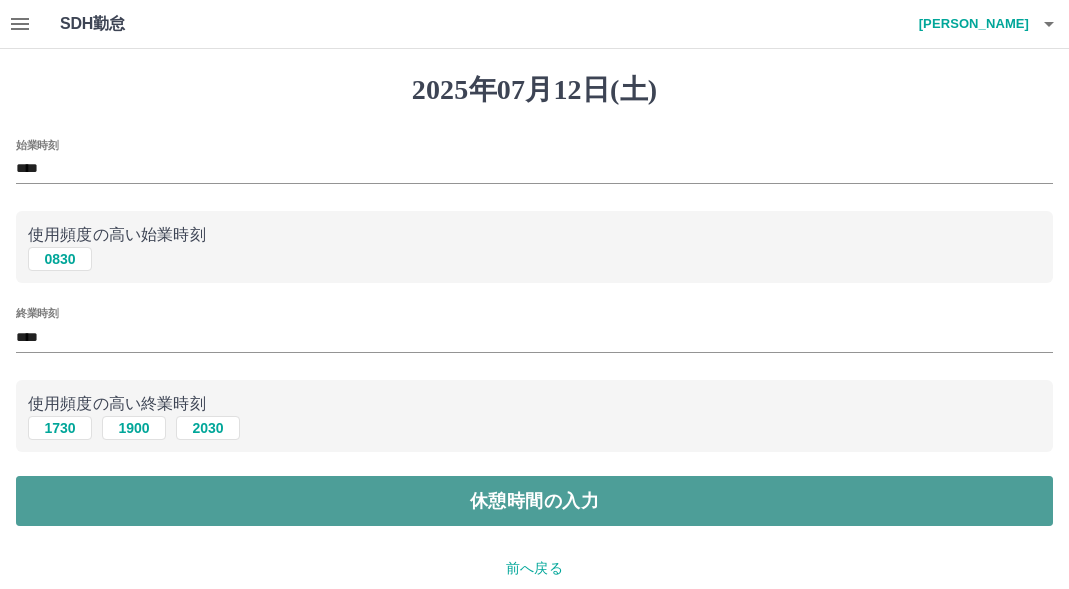 click on "休憩時間の入力" at bounding box center [534, 501] 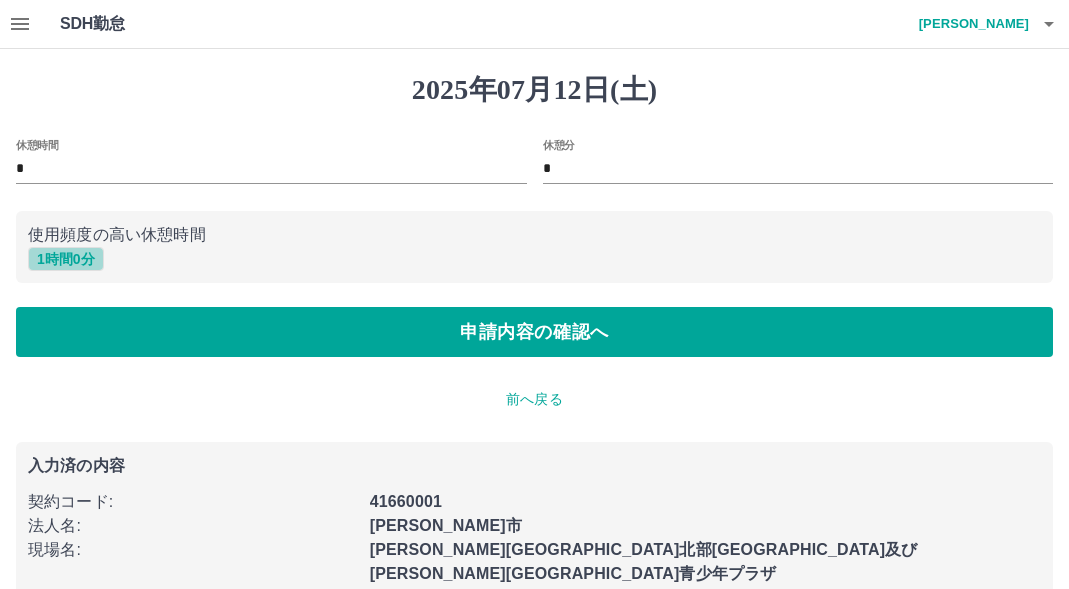click on "1 時間 0 分" at bounding box center [66, 259] 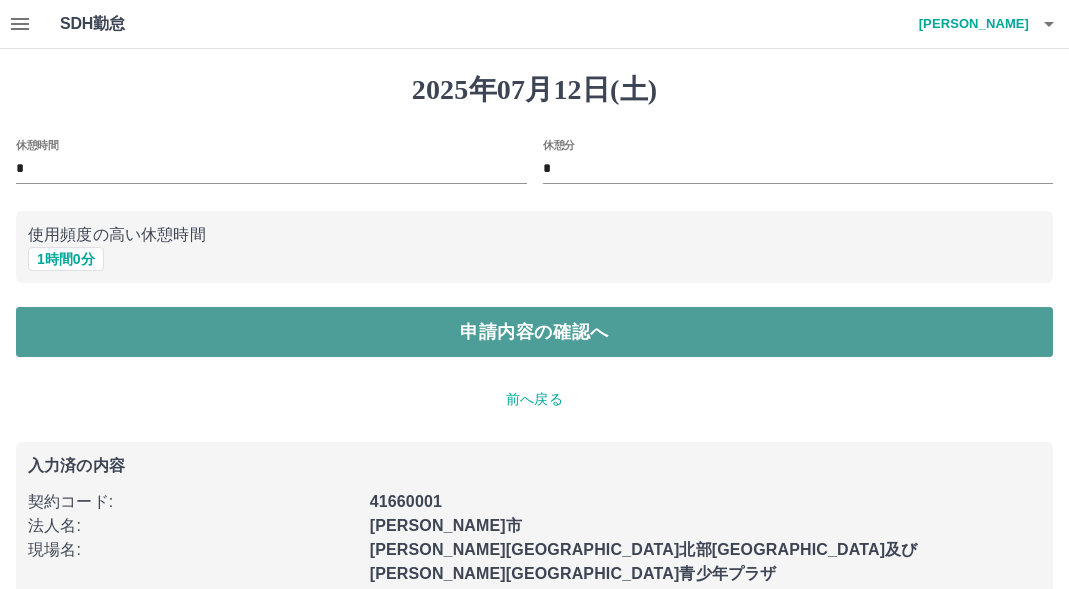 click on "申請内容の確認へ" at bounding box center [534, 332] 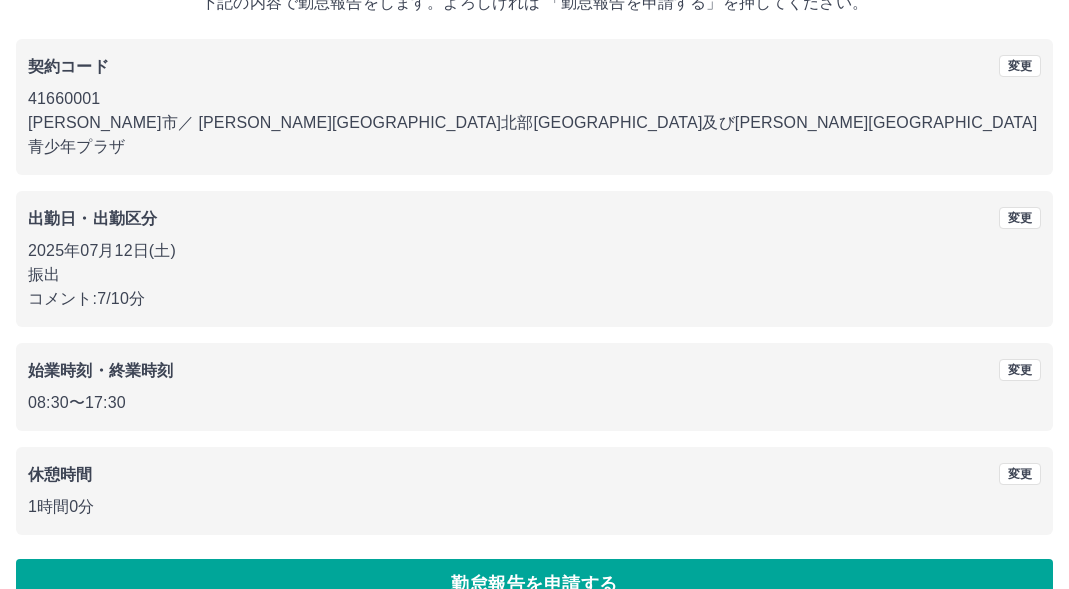 scroll, scrollTop: 160, scrollLeft: 0, axis: vertical 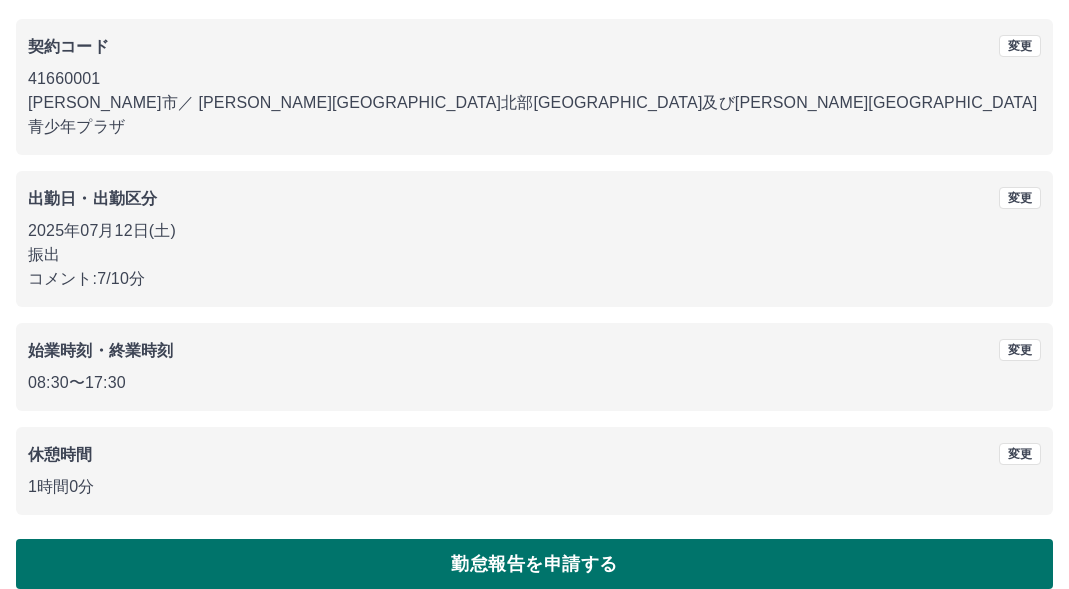 click on "勤怠報告を申請する" at bounding box center (534, 564) 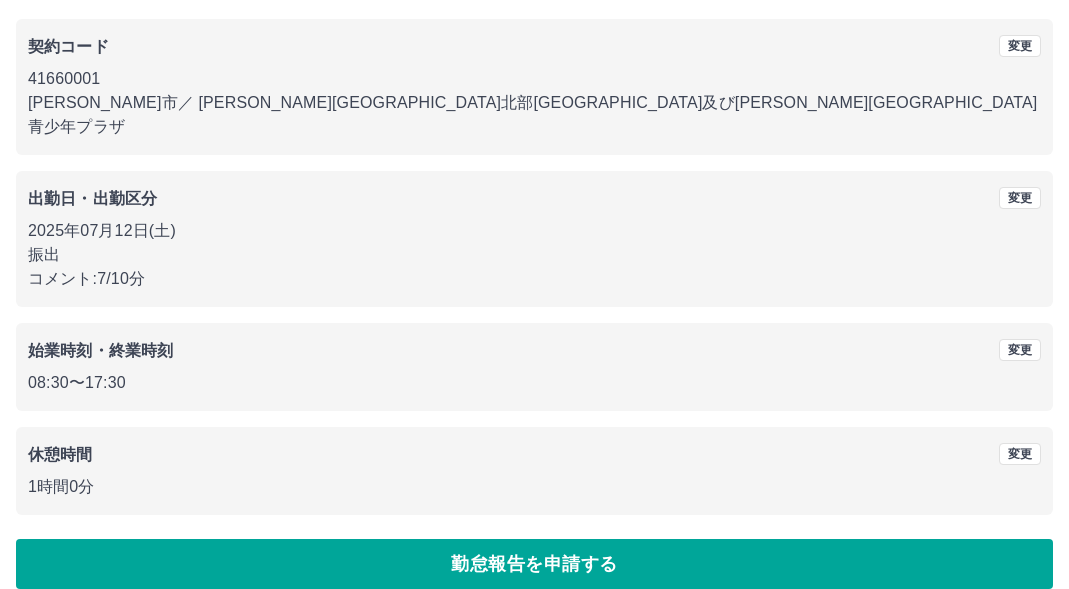 scroll, scrollTop: 0, scrollLeft: 0, axis: both 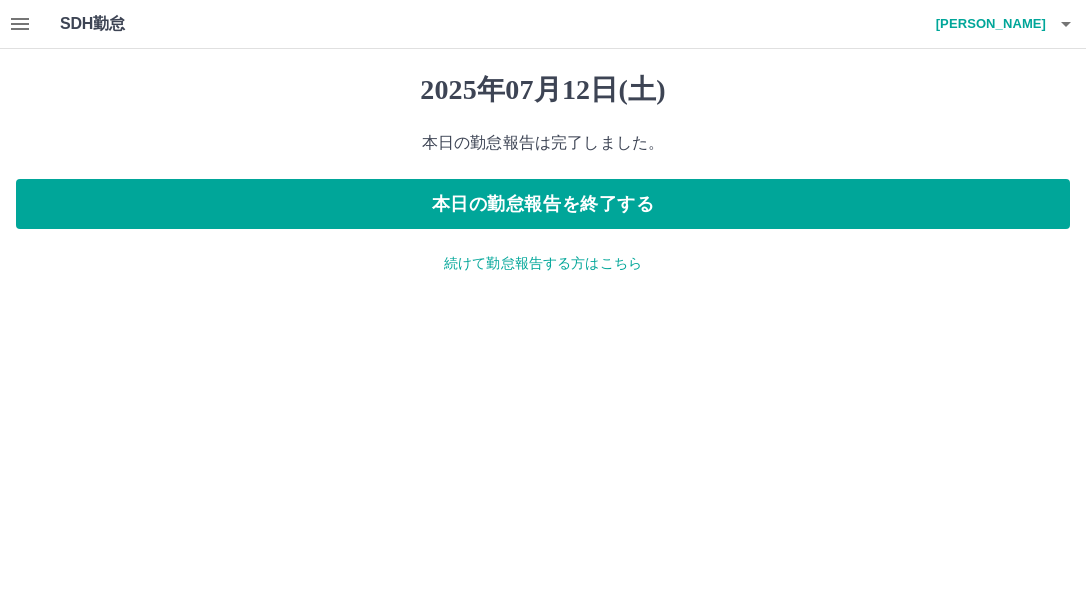 click on "続けて勤怠報告する方はこちら" at bounding box center (543, 263) 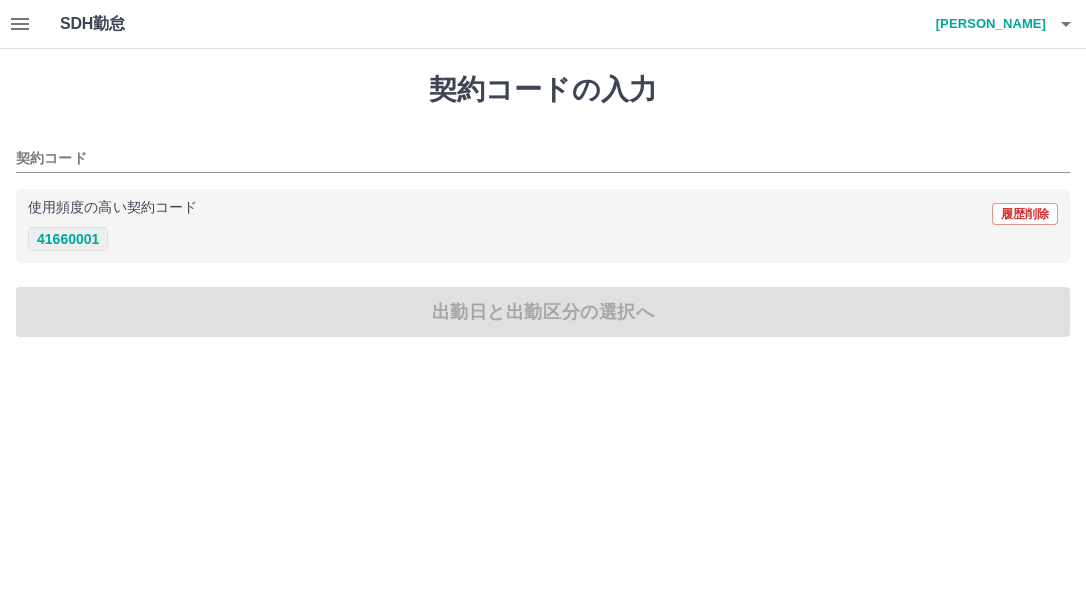 click on "41660001" at bounding box center (68, 239) 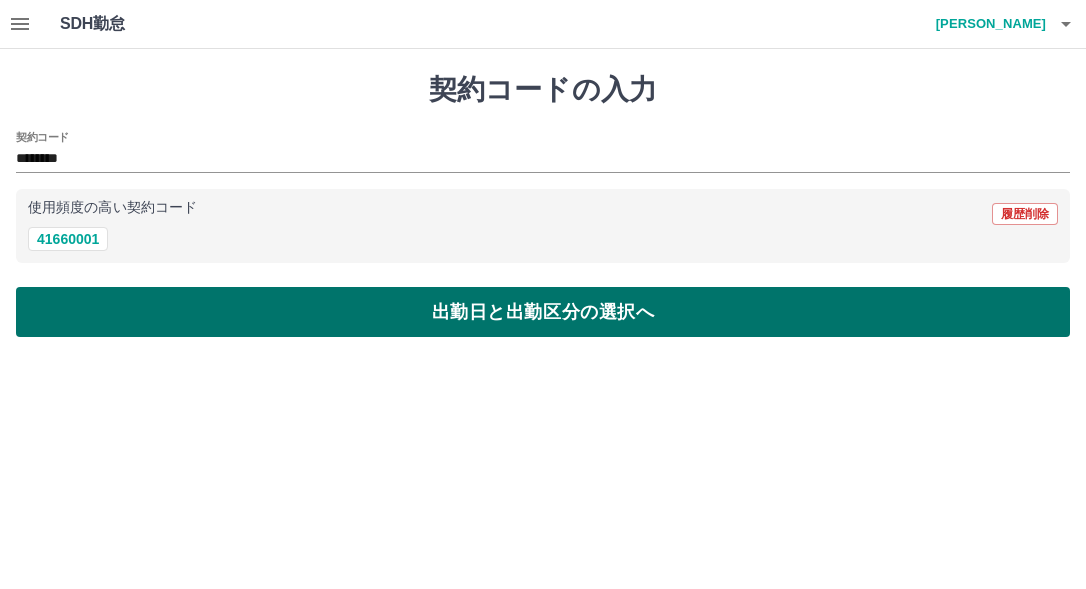 click on "出勤日と出勤区分の選択へ" at bounding box center [543, 312] 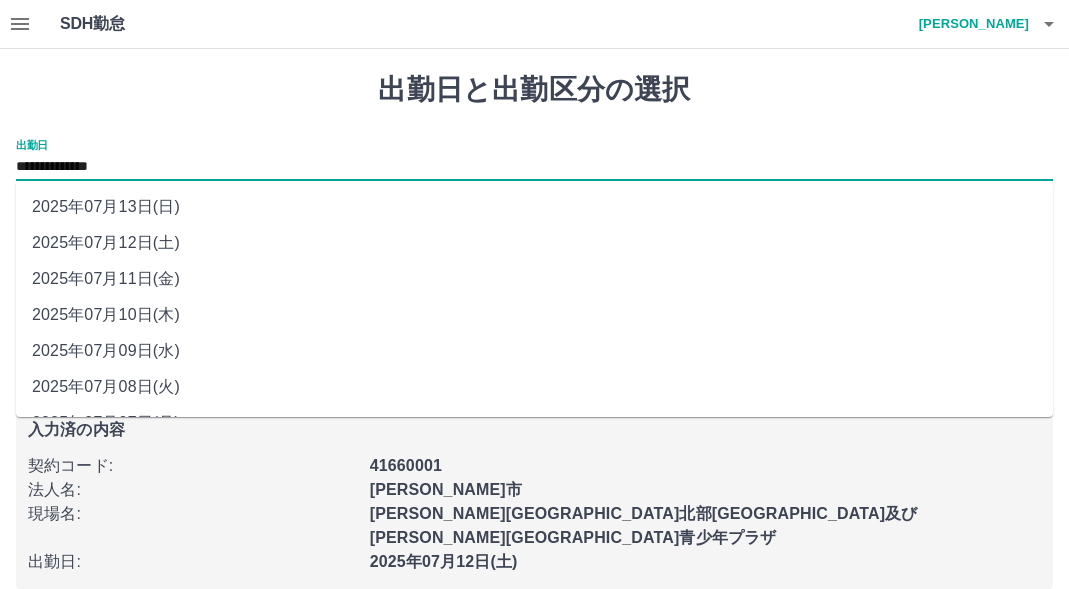 click on "**********" at bounding box center [534, 167] 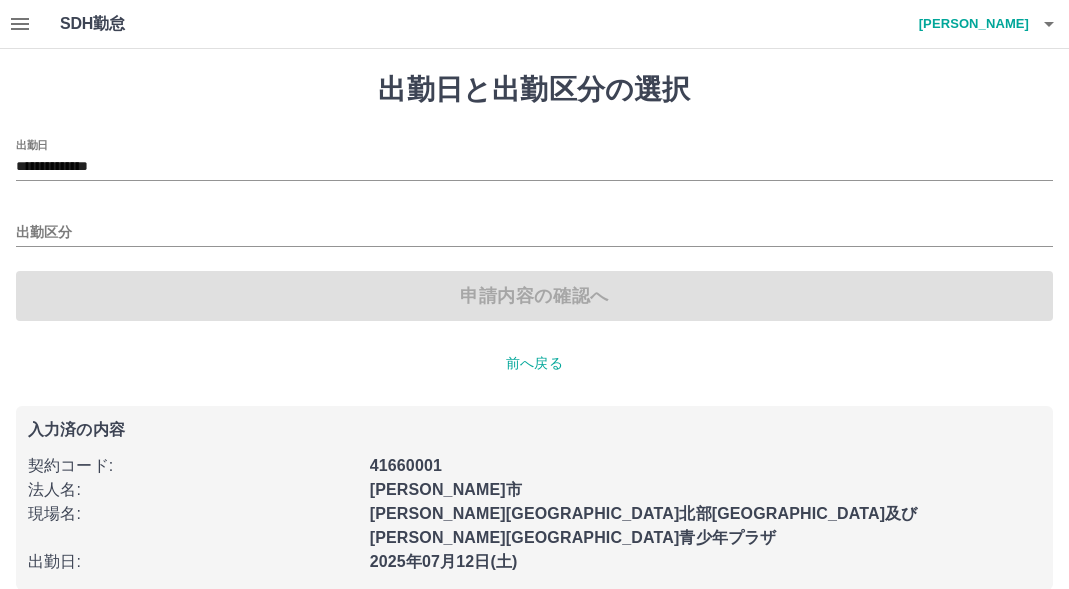 click on "出勤日と出勤区分の選択" at bounding box center [534, 90] 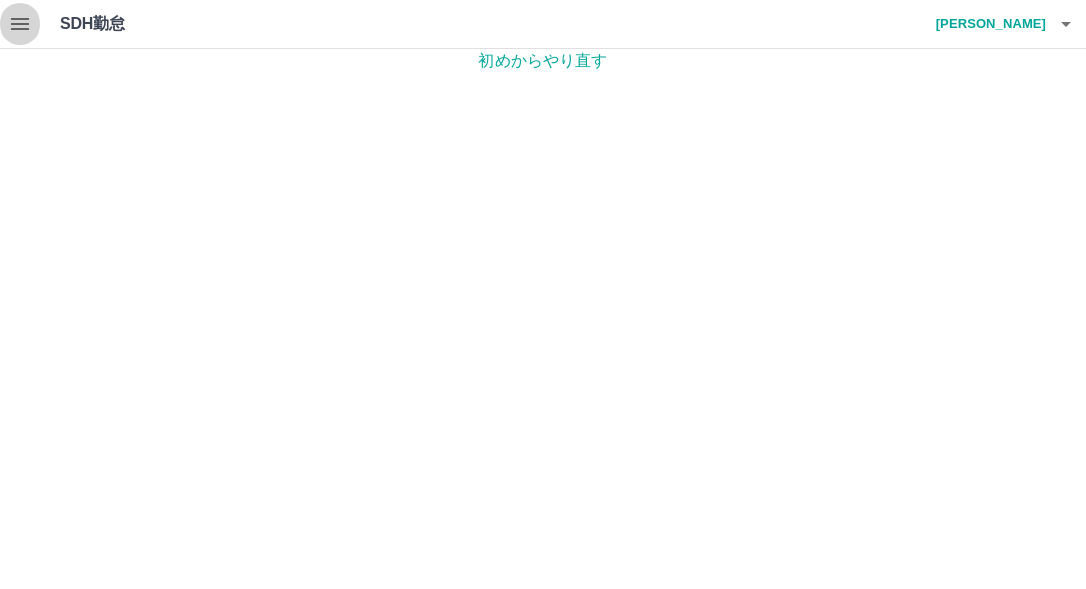 click 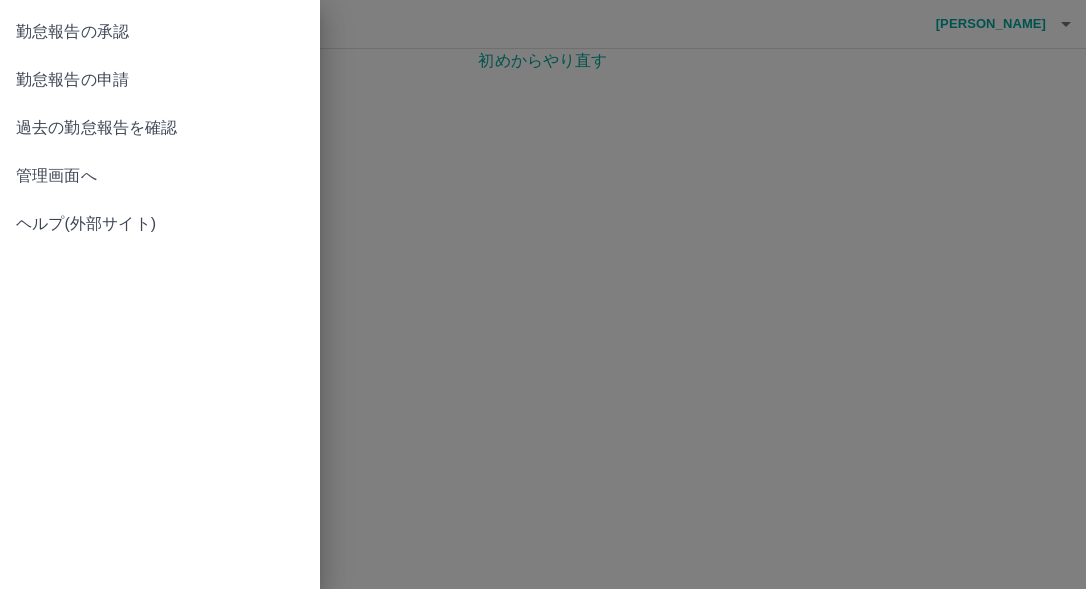 click on "勤怠報告の承認" at bounding box center (160, 32) 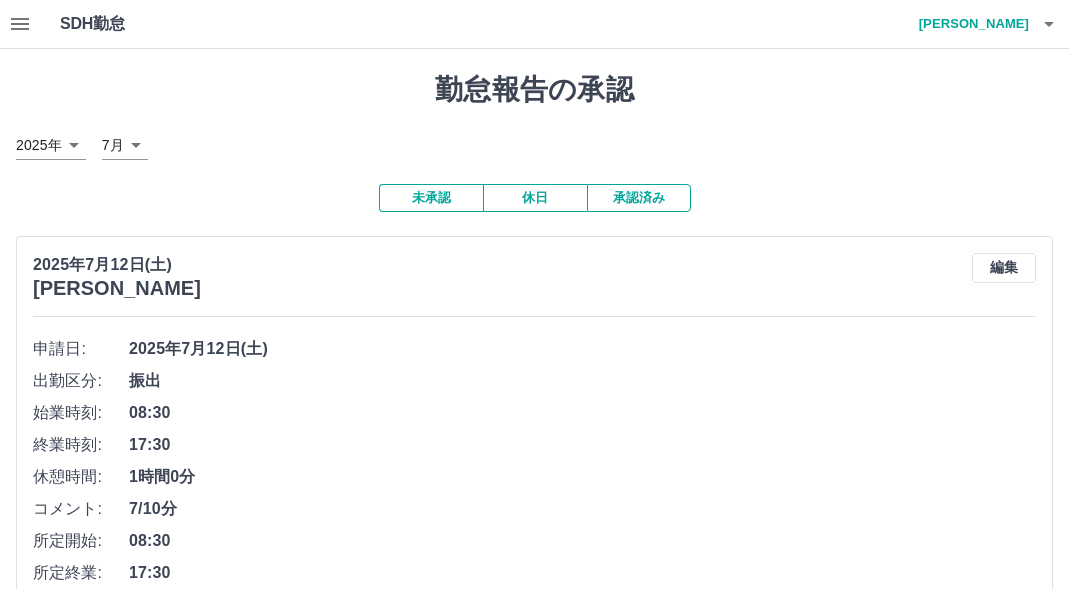 click on "[DATE] **** 7月 *" at bounding box center [534, 145] 